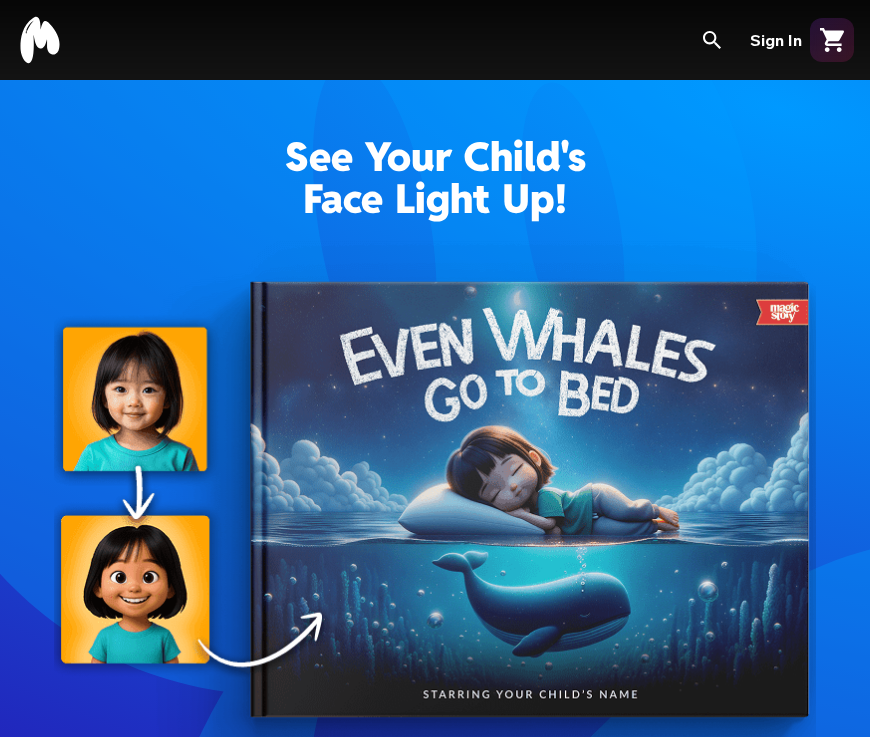 scroll, scrollTop: 0, scrollLeft: 0, axis: both 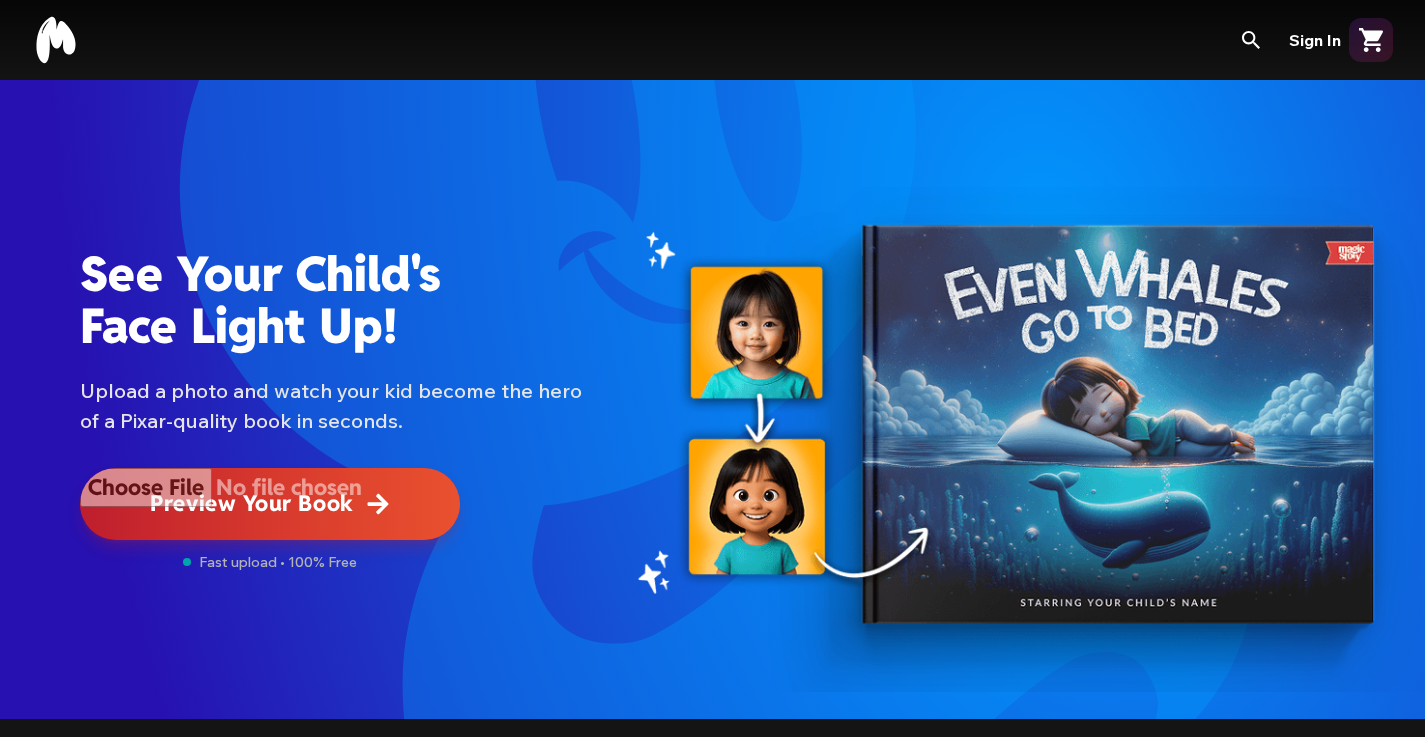 click at bounding box center (270, 504) 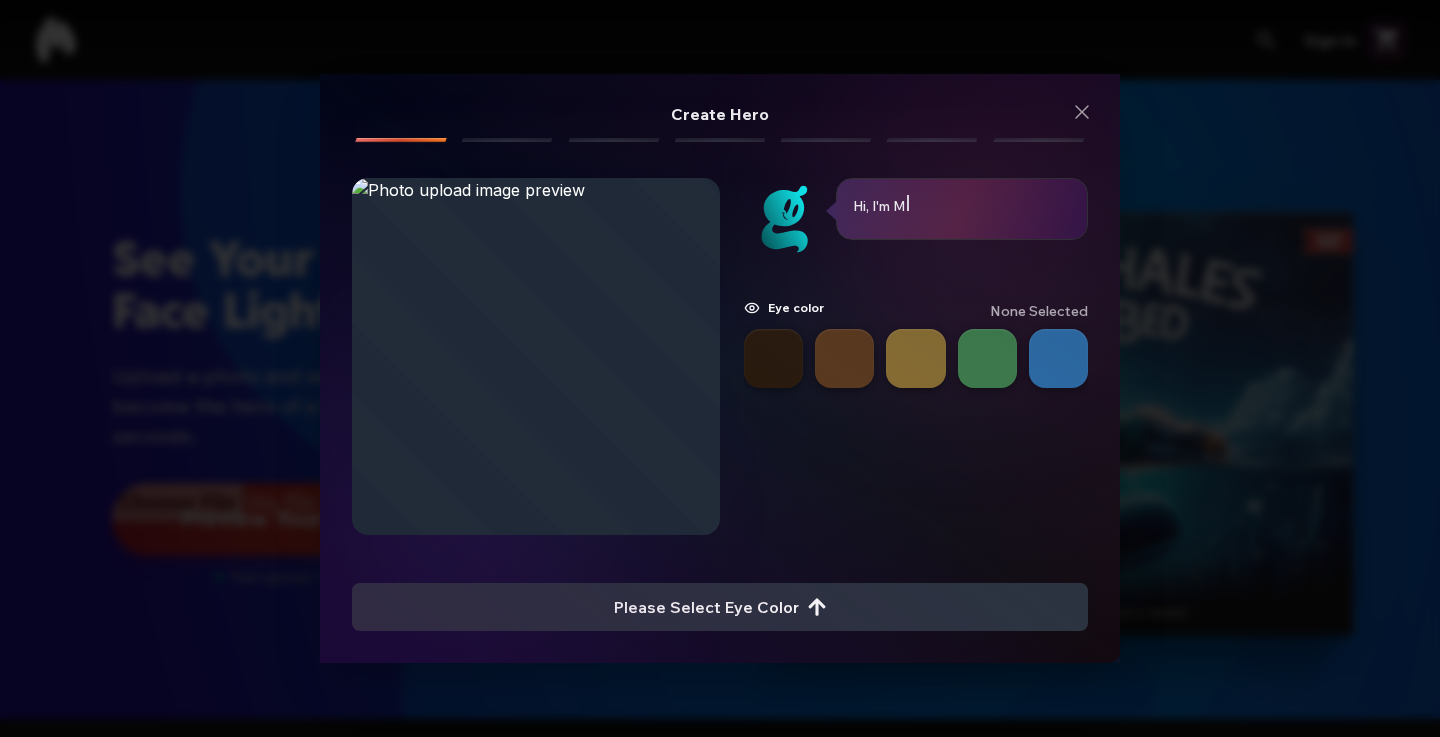 click at bounding box center [773, 358] 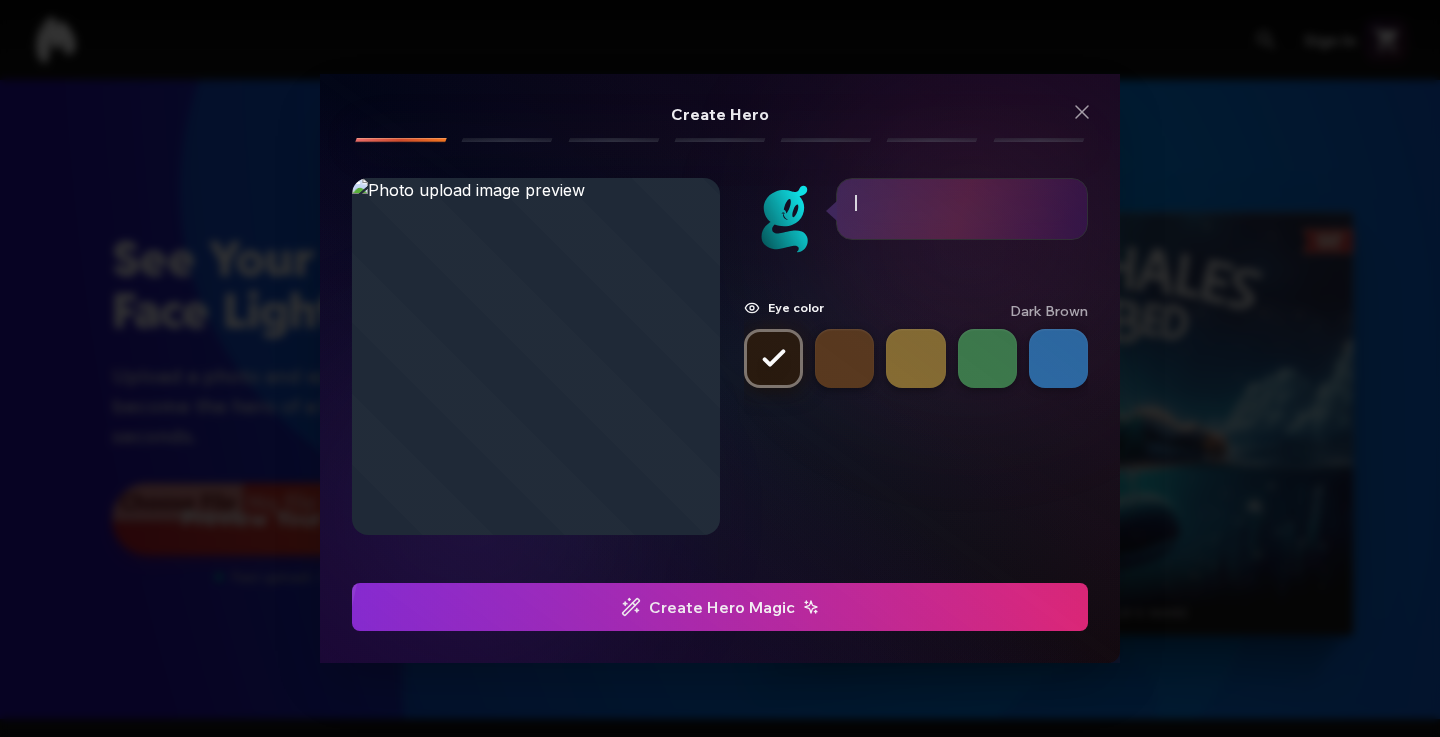 click 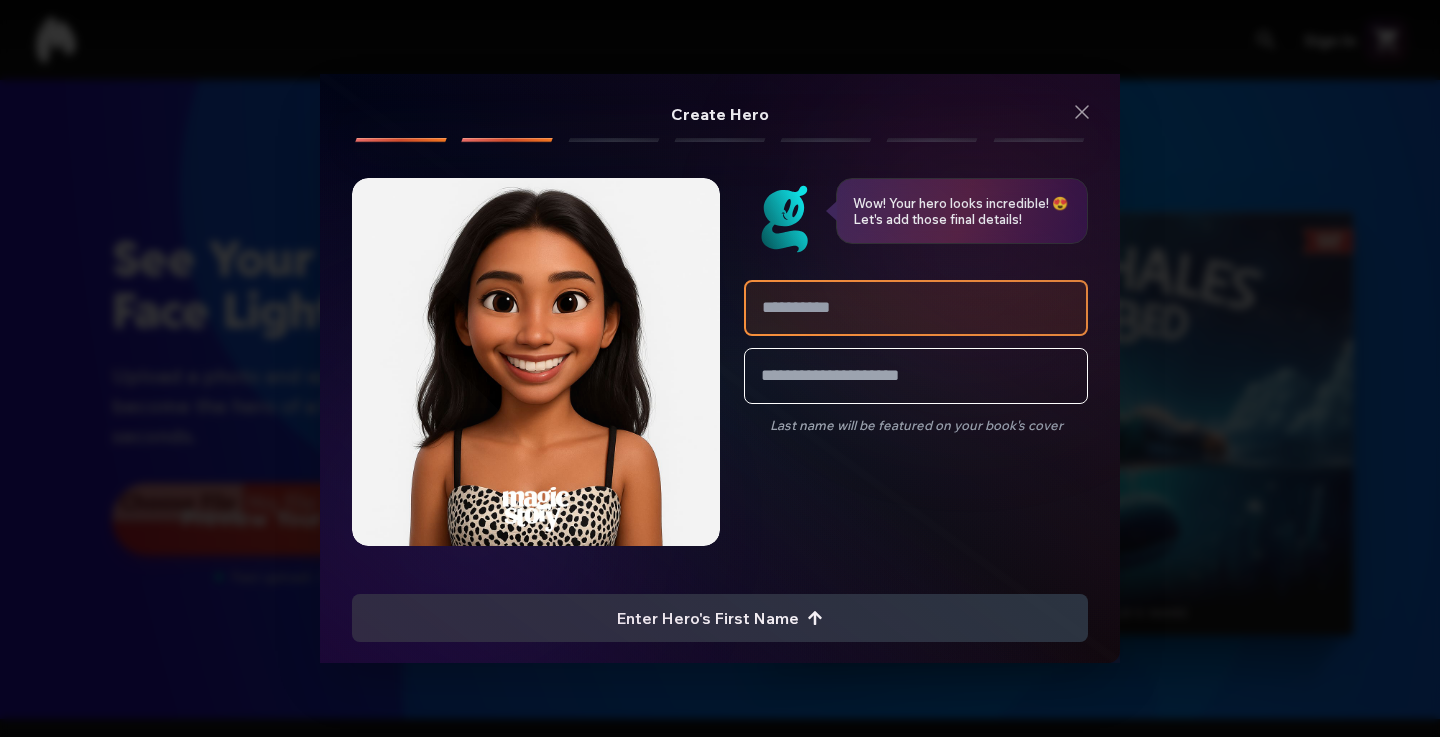 click at bounding box center (916, 308) 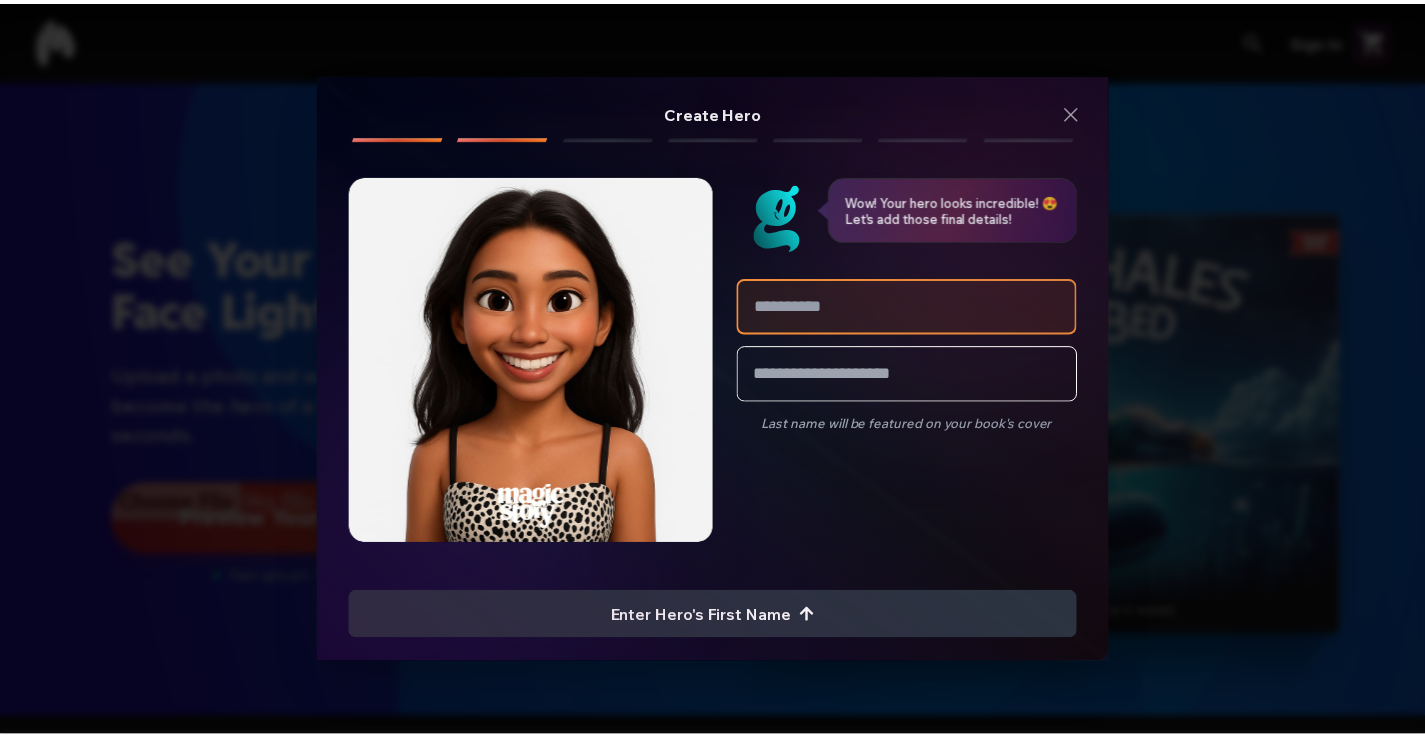 scroll, scrollTop: 0, scrollLeft: 0, axis: both 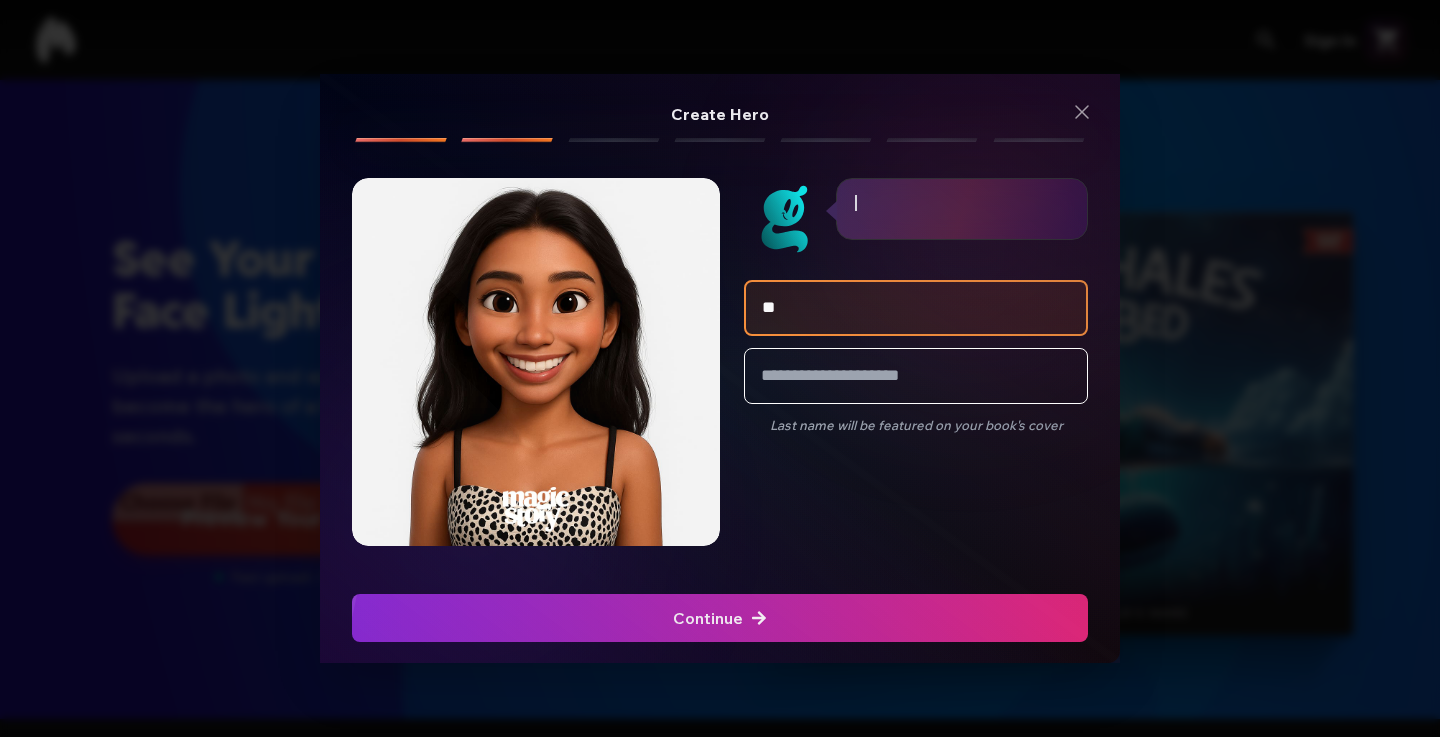 type on "*" 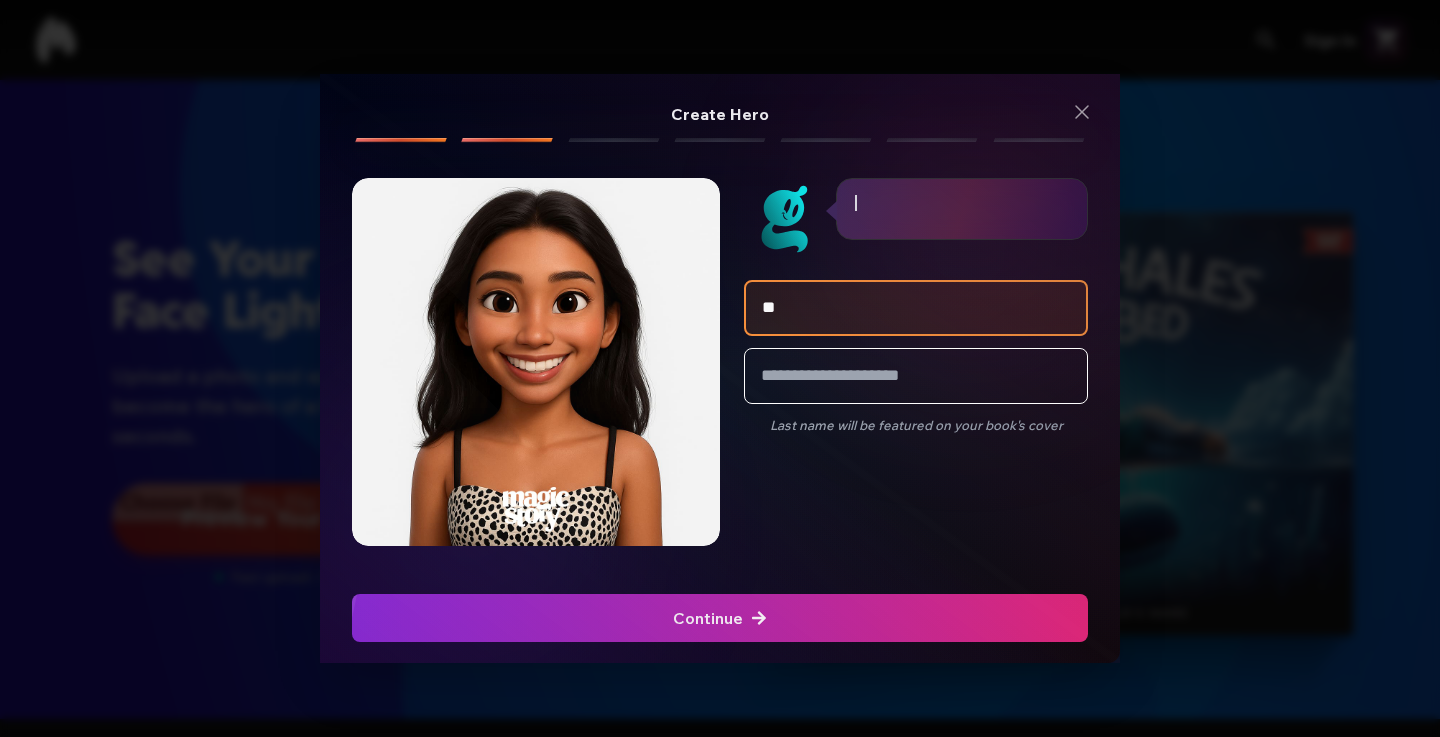 type on "*" 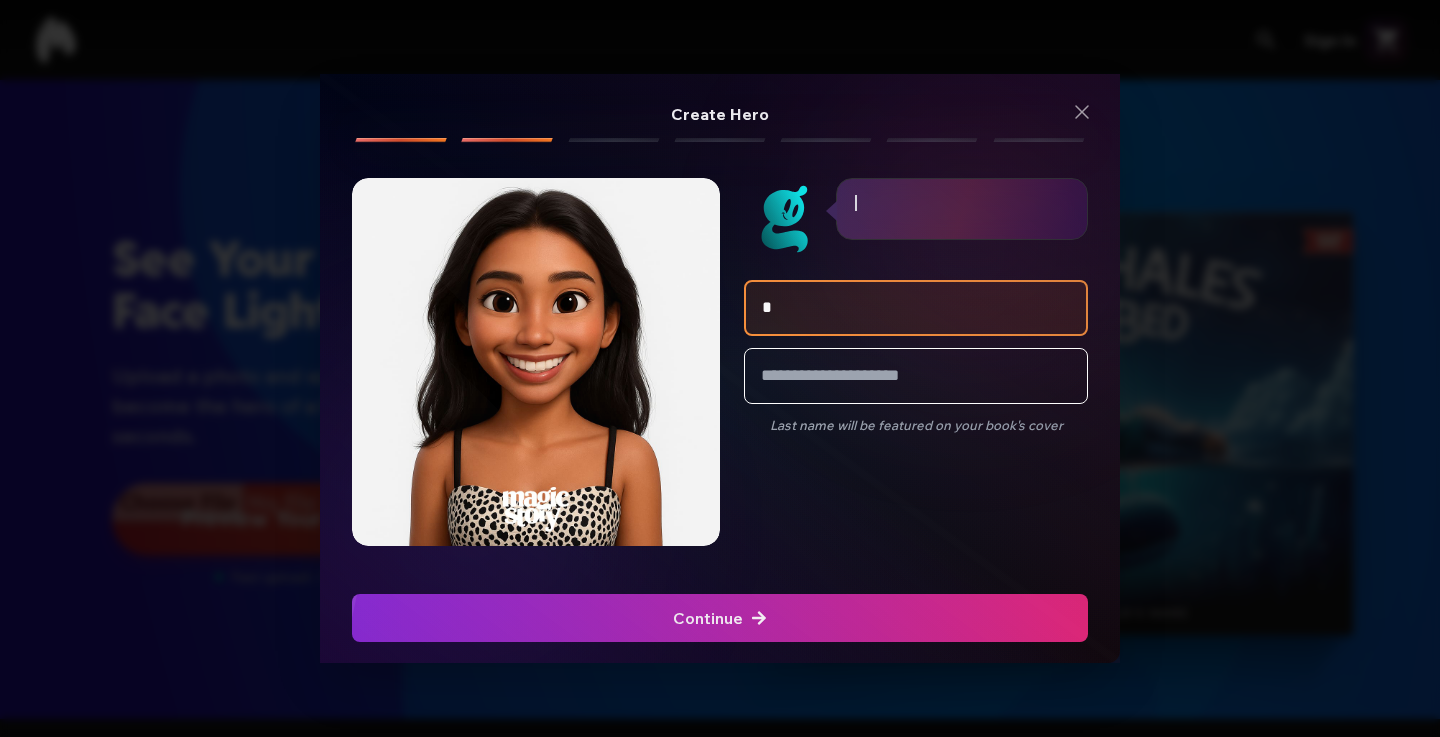 type 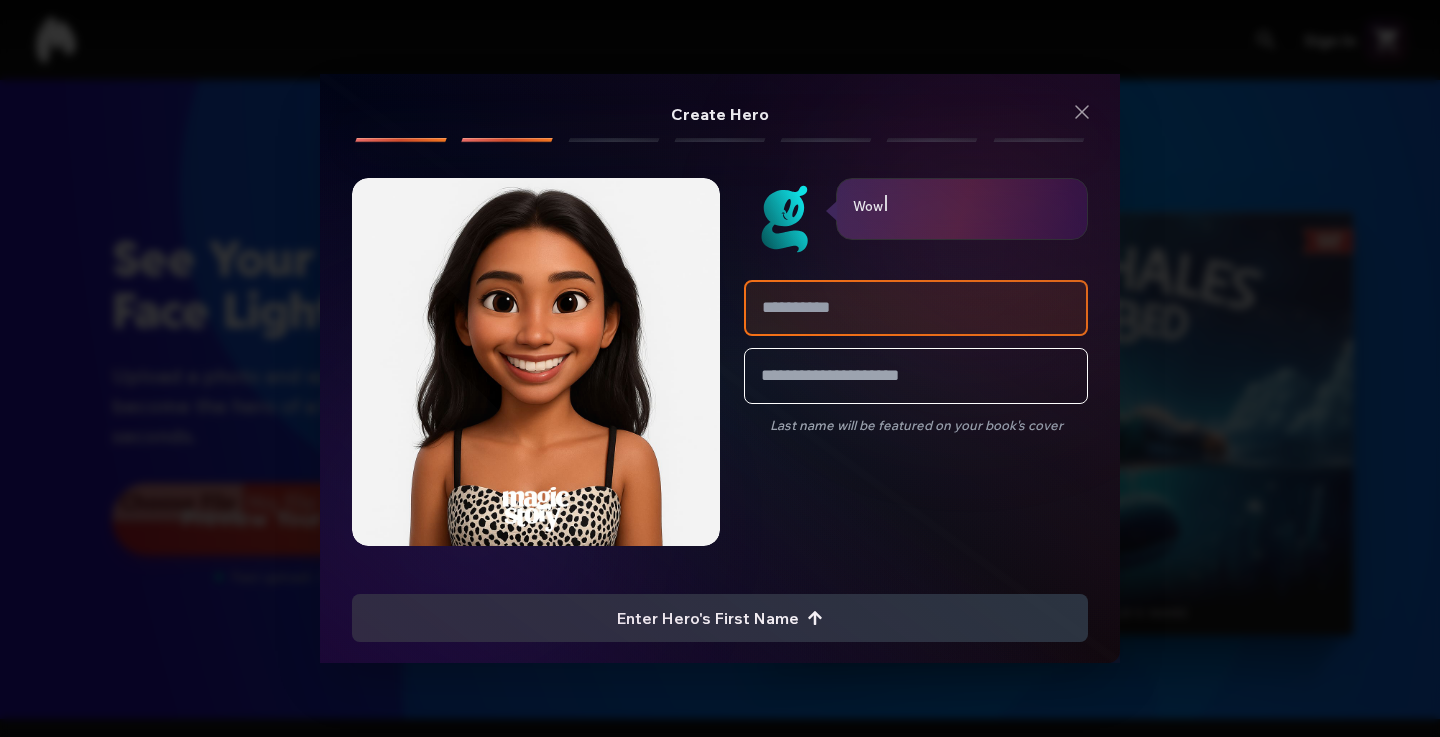 click on "Create Hero Create Hero Wow! Your hero looks incredible! 😍 Let's add those final details! Wow Wow! Your hero looks incredible! 😍 Let's add those final details! Wow Last name will be featured on your book's cover Enter Hero's First Name Enter Hero's First Name" at bounding box center [720, 368] 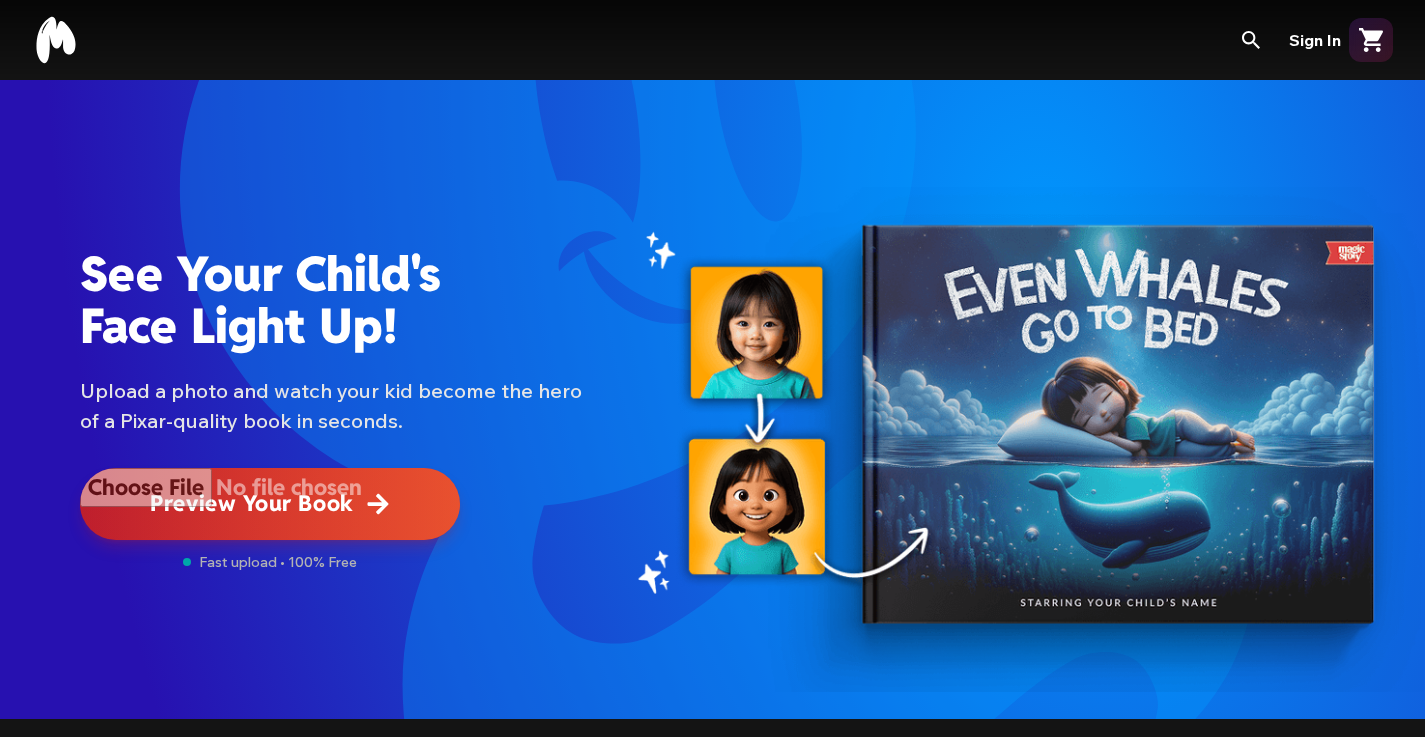 click at bounding box center (270, 504) 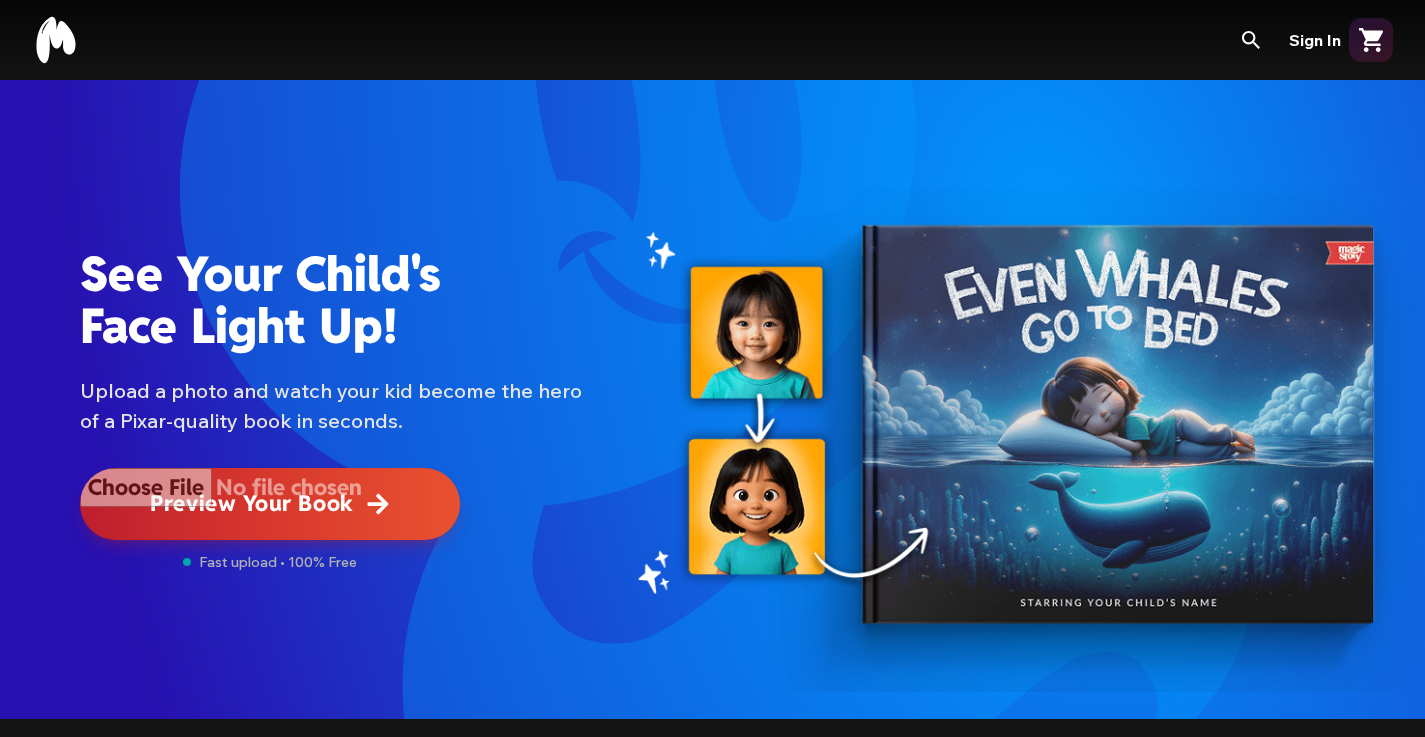 type on "**********" 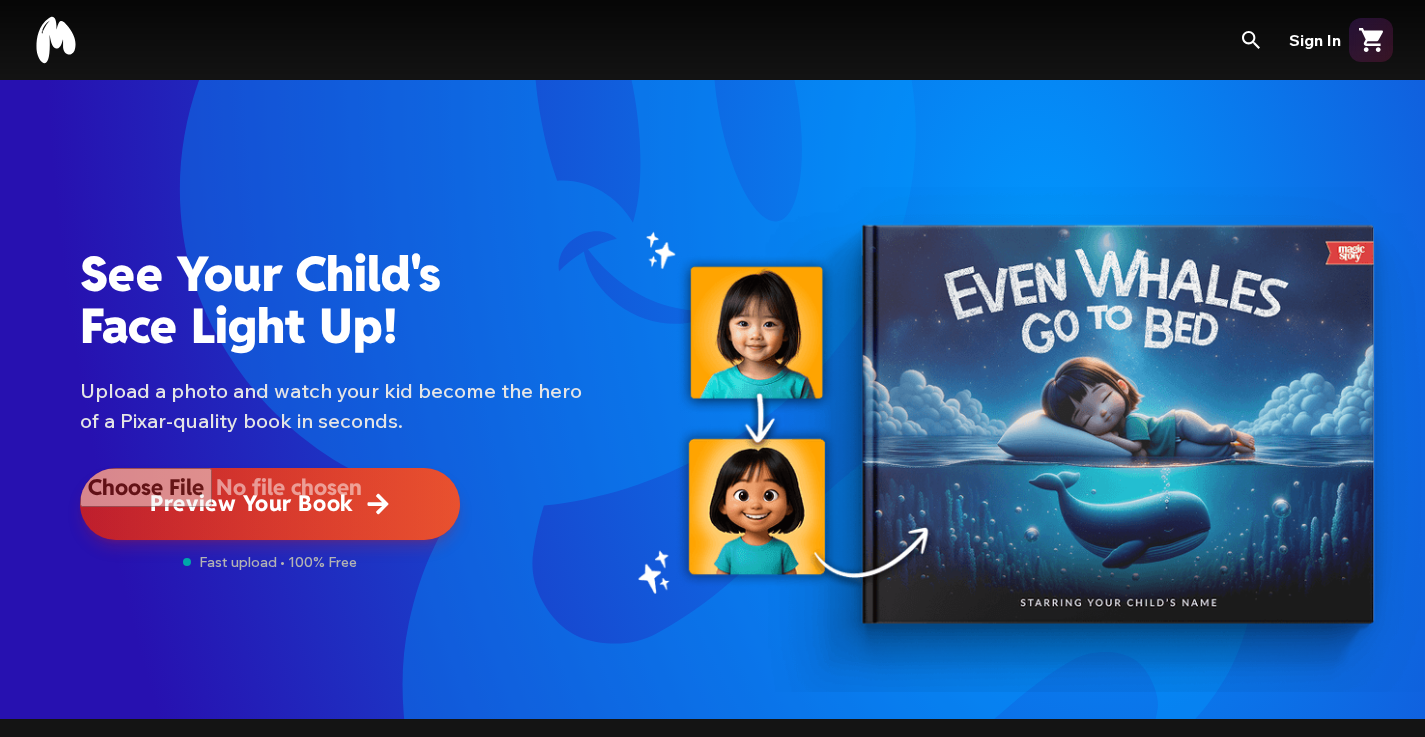 type 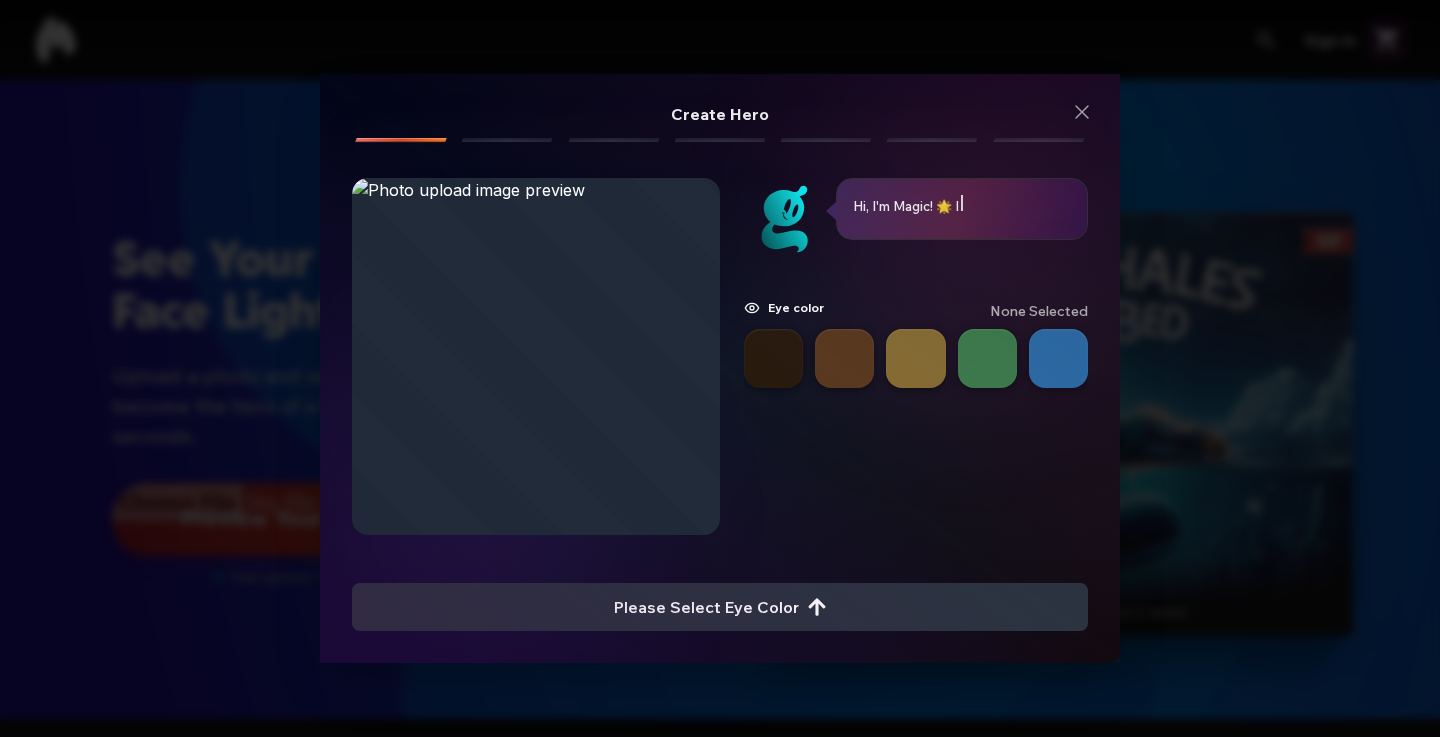 click on "Eye color None selected" at bounding box center [916, 434] 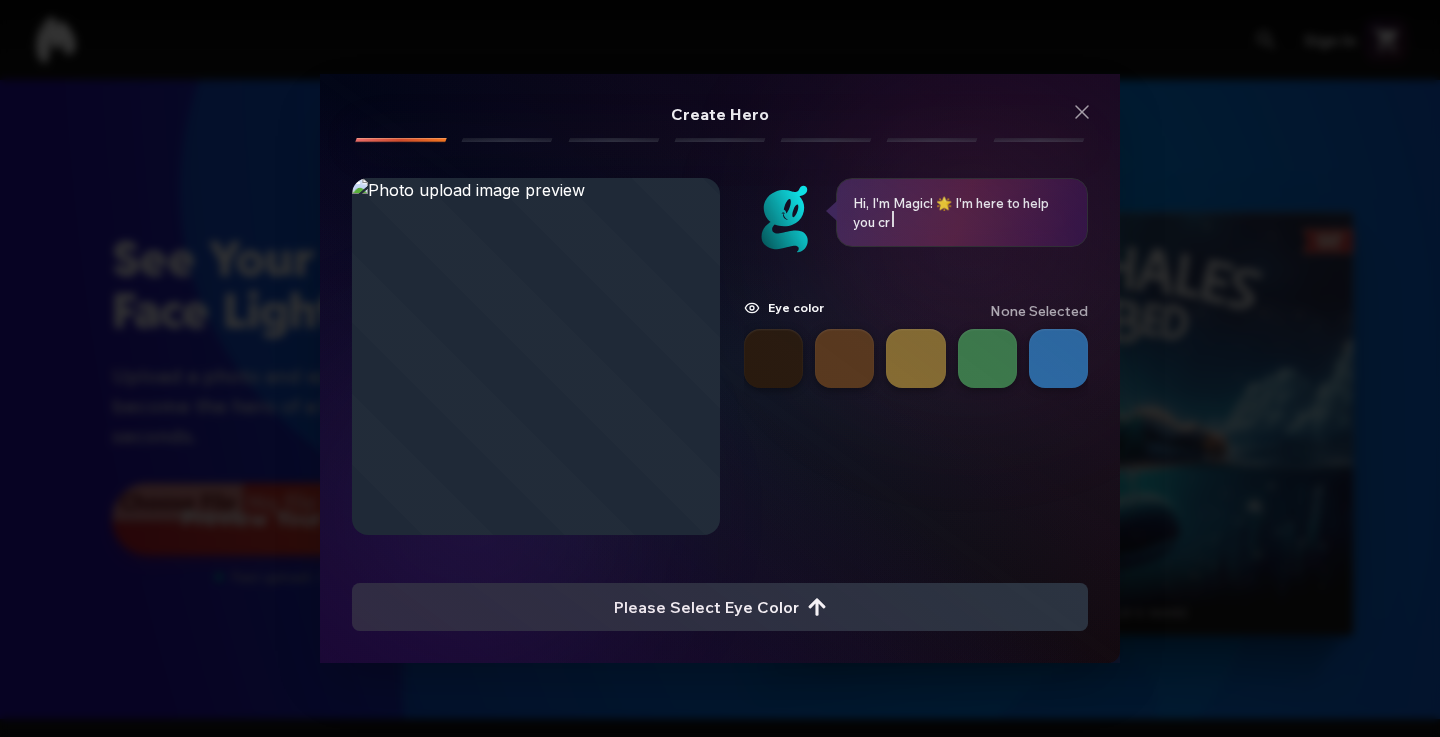 click at bounding box center (773, 358) 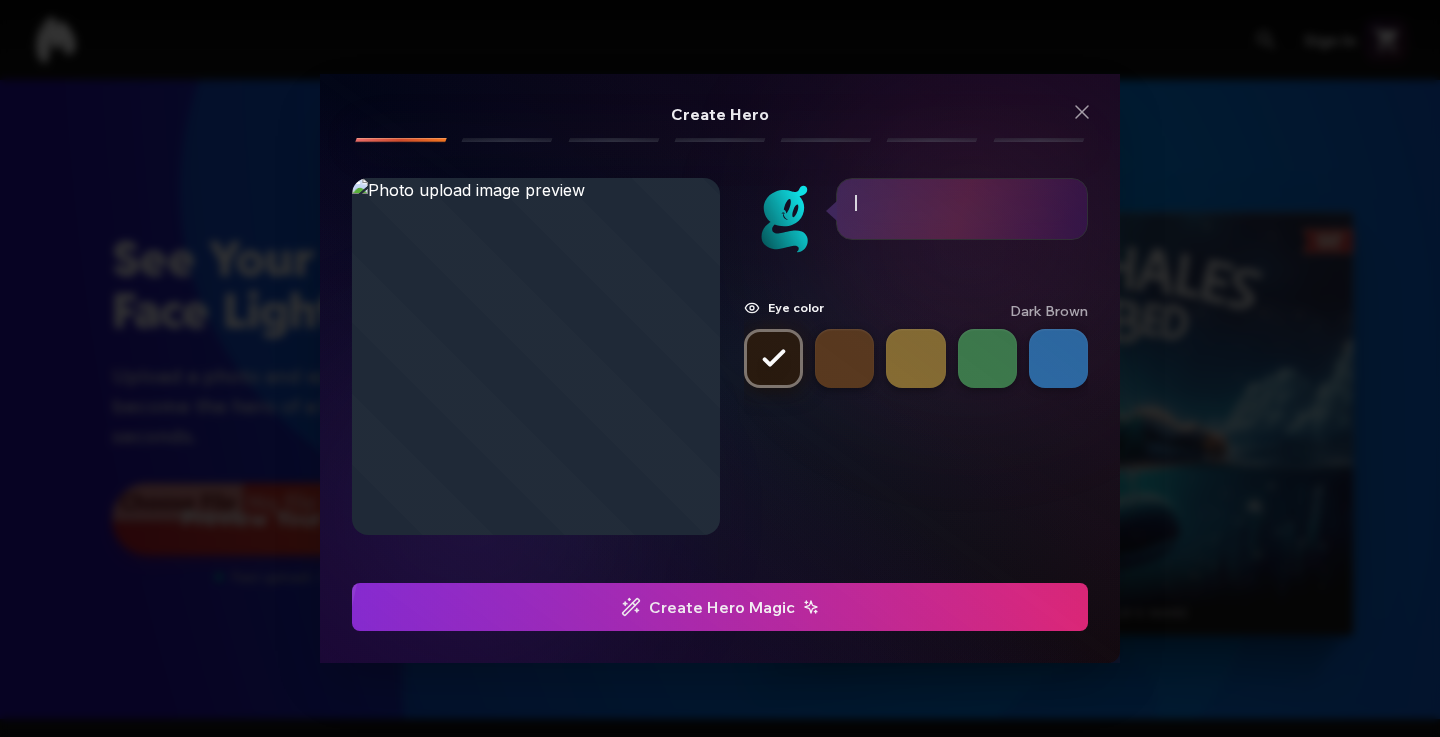 click at bounding box center [844, 358] 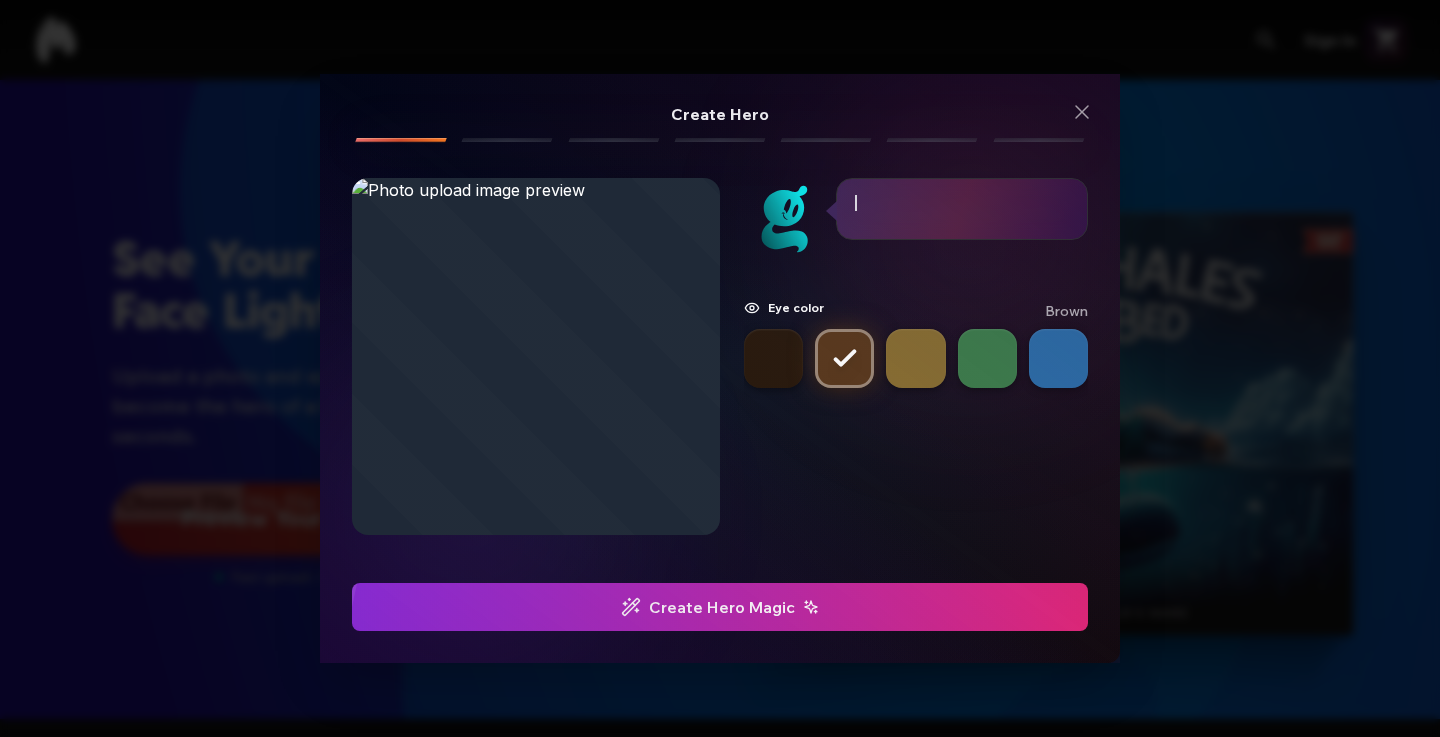 click at bounding box center (773, 358) 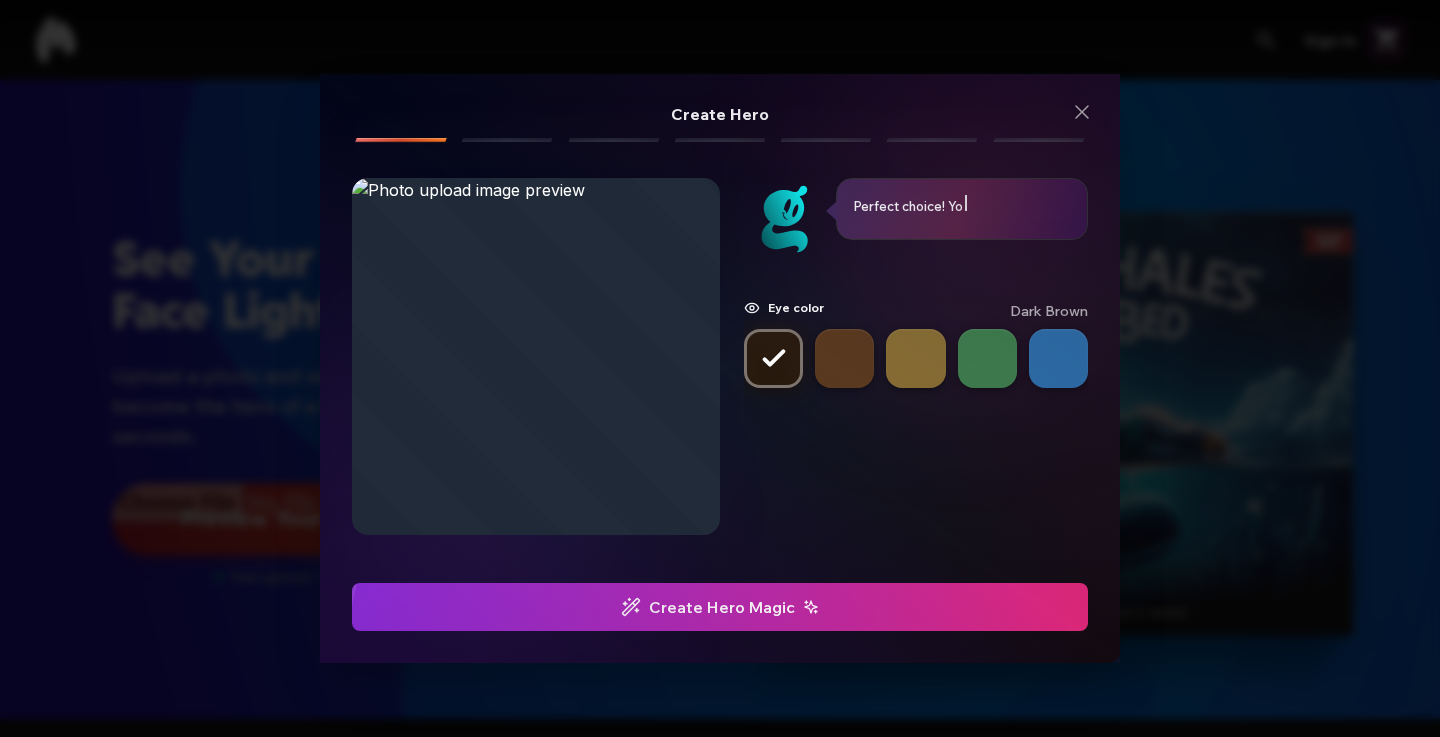 click on "Create Hero Magic" at bounding box center [720, 607] 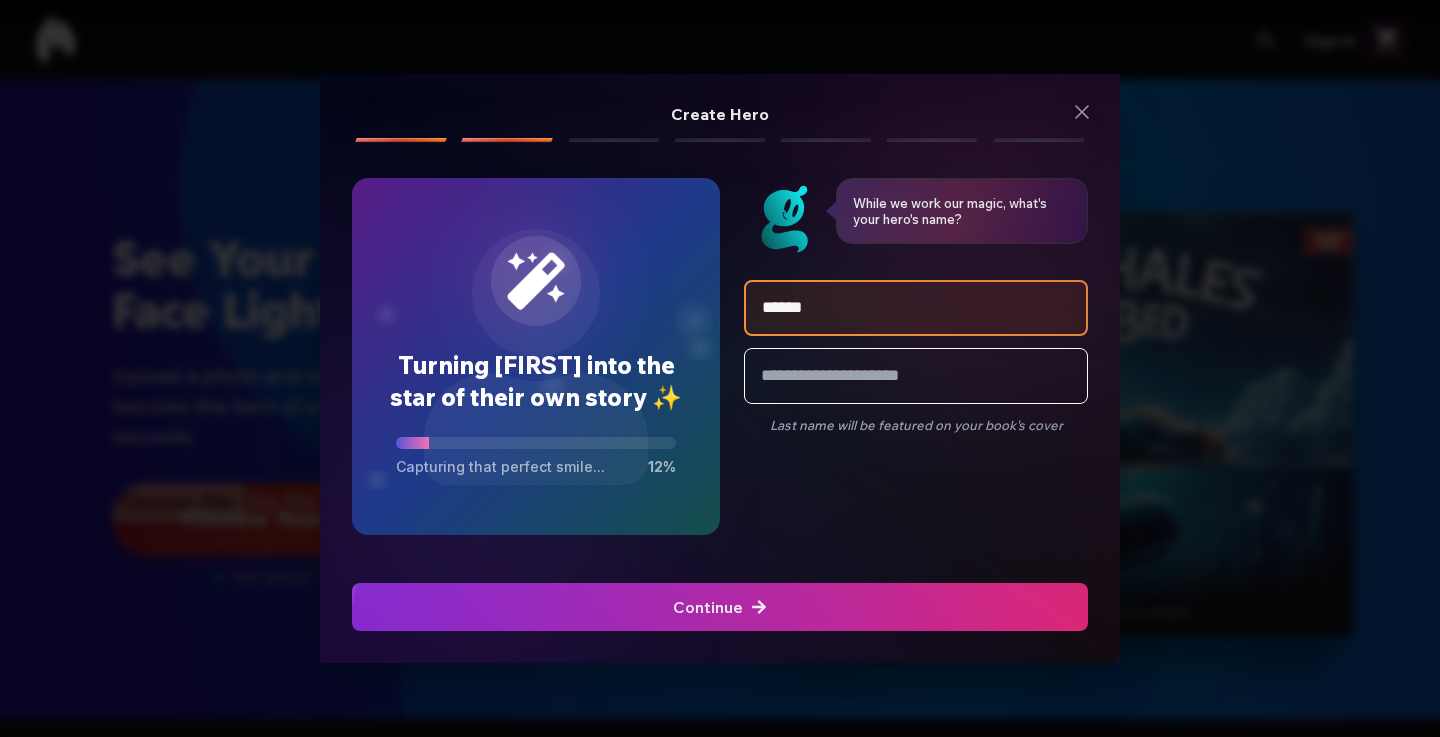 type on "******" 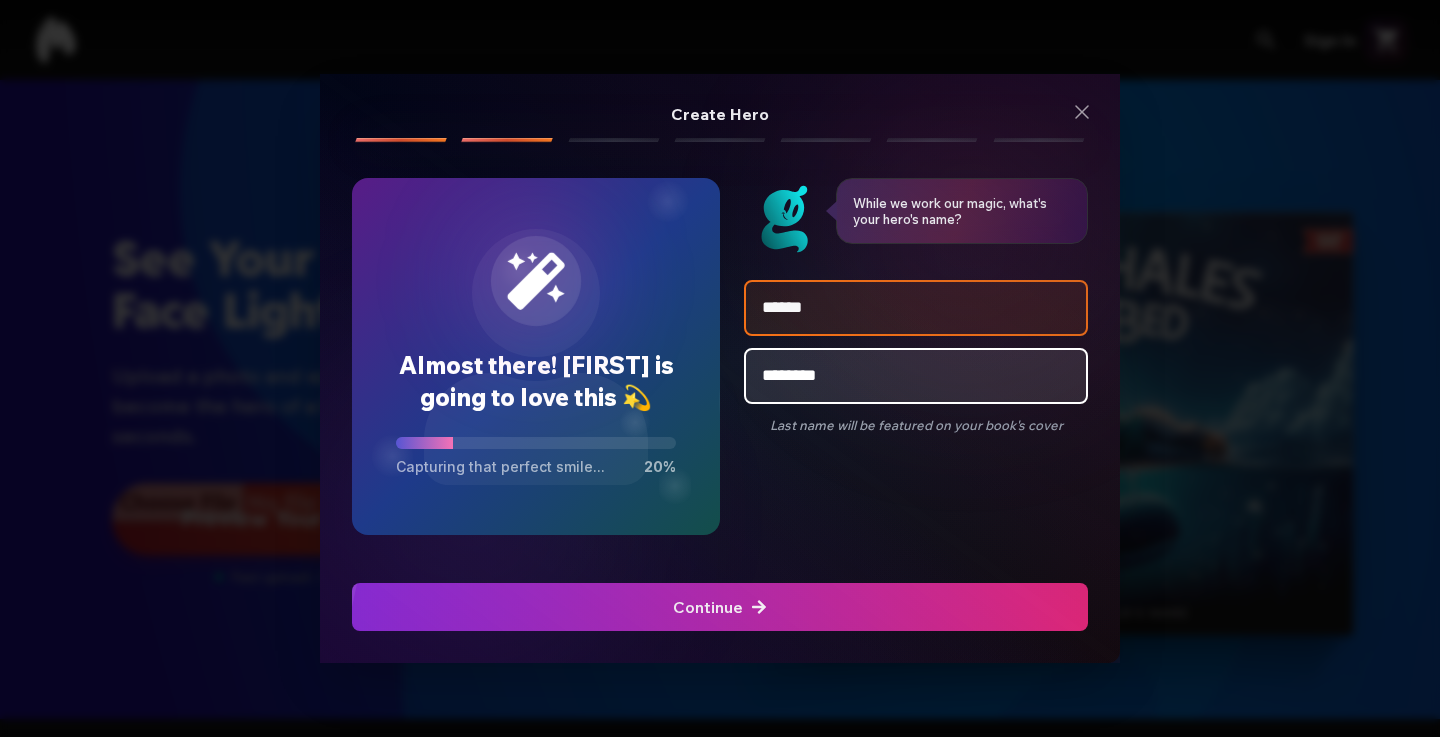 type on "********" 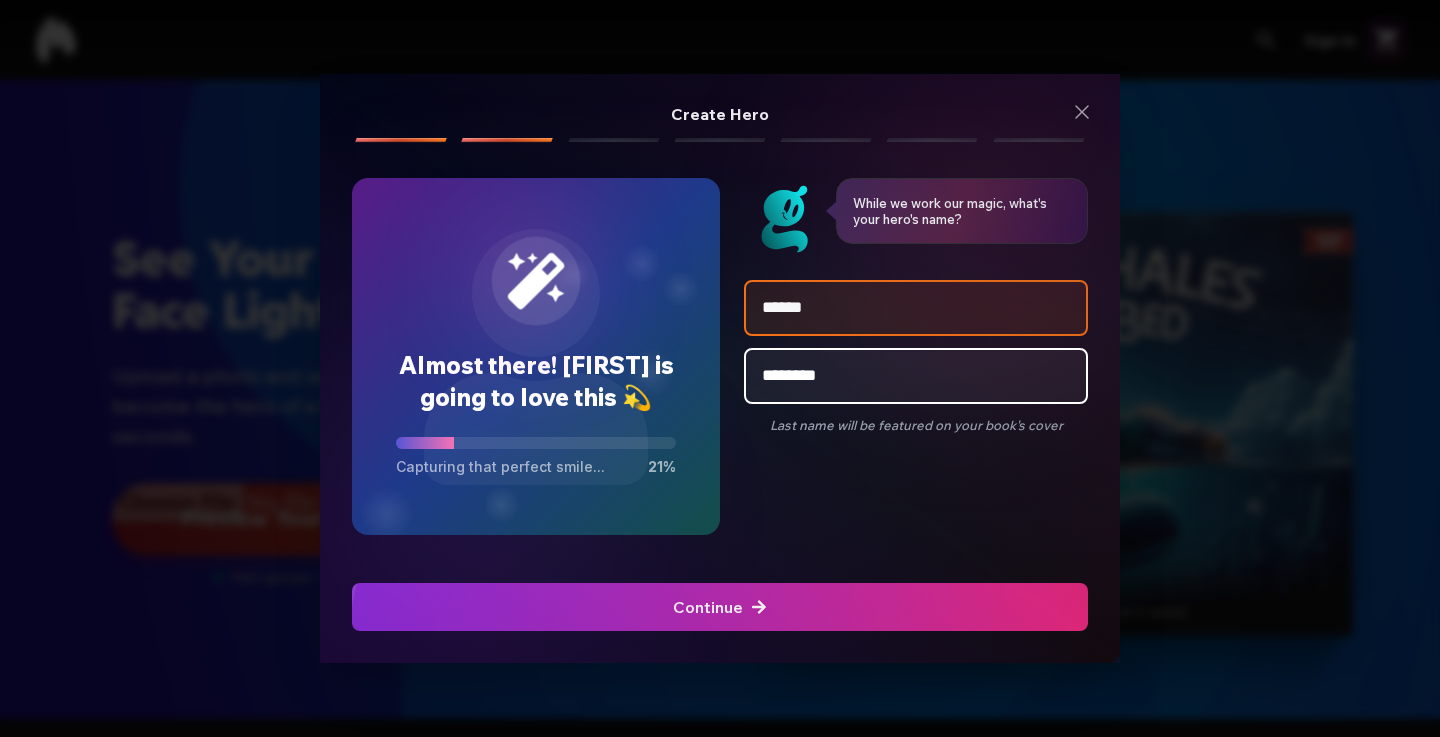 click on "Create Hero Create Hero While we work our magic, what's your hero's name? While we work our magic, what's your hero's name? Almost there! [FIRST] is going to love this 💫 Capturing that perfect smile... 21 % While we work our magic, what's your hero's name? While we work our magic, what's your hero's name? ****** ******** Last name will be featured on your book's cover Continue Continue" at bounding box center (720, 368) 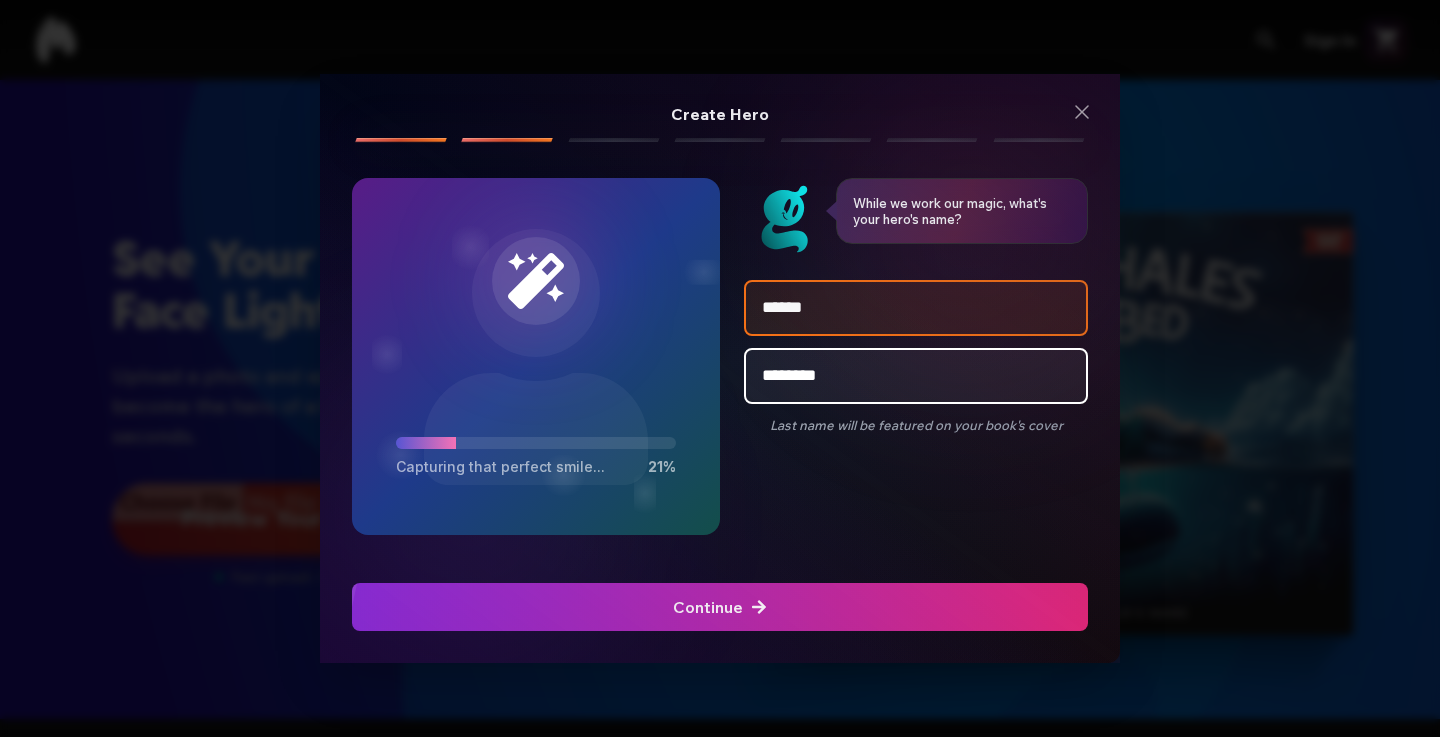 click on "Create Hero Create Hero While we work our magic, what's your hero's name? While we work our magic, what's your hero's name? Almost there! [FIRST] is going to love this 💫 Capturing that perfect smile... 21 % While we work our magic, what's your hero's name? While we work our magic, what's your hero's name? ****** ******** Last name will be featured on your book's cover Continue Continue" at bounding box center (720, 368) 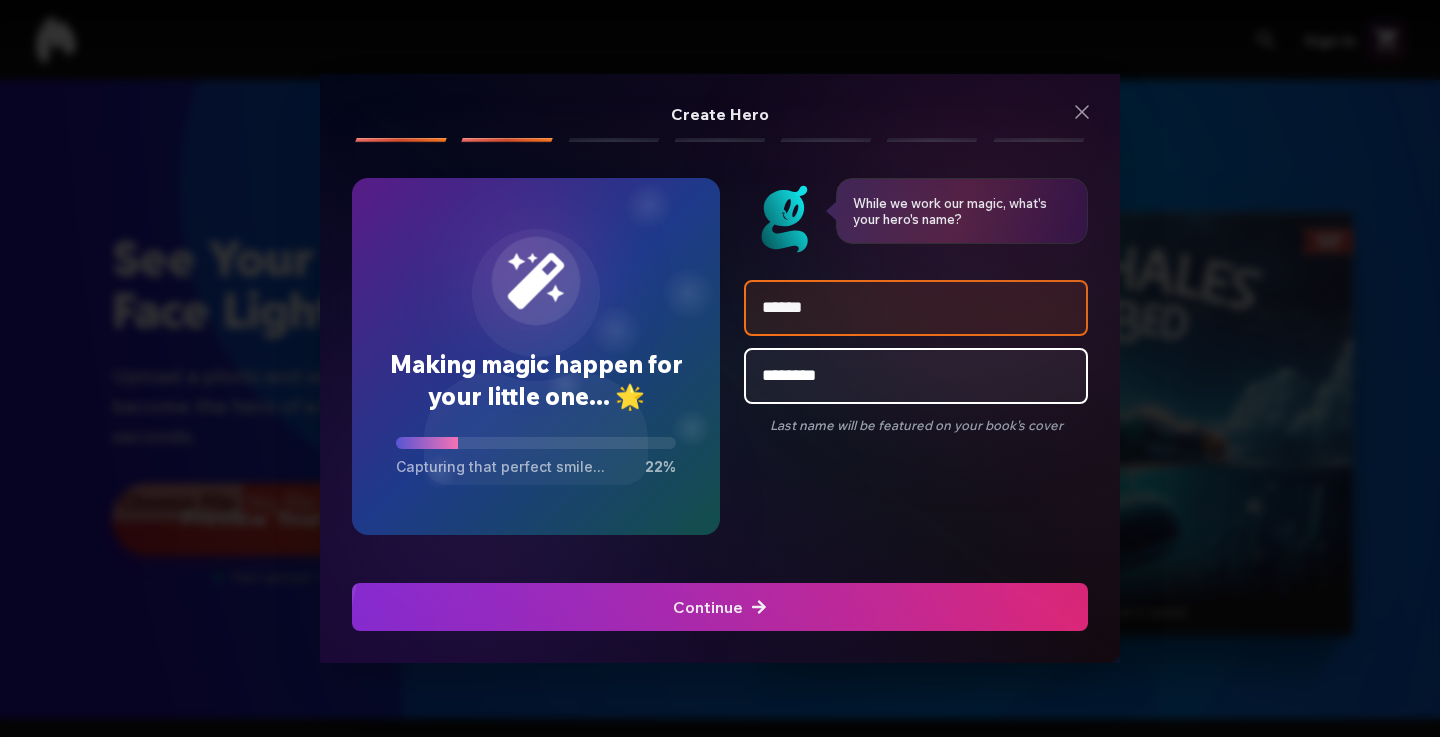click on "****** ******** Last name will be featured on your book's cover" at bounding box center [916, 424] 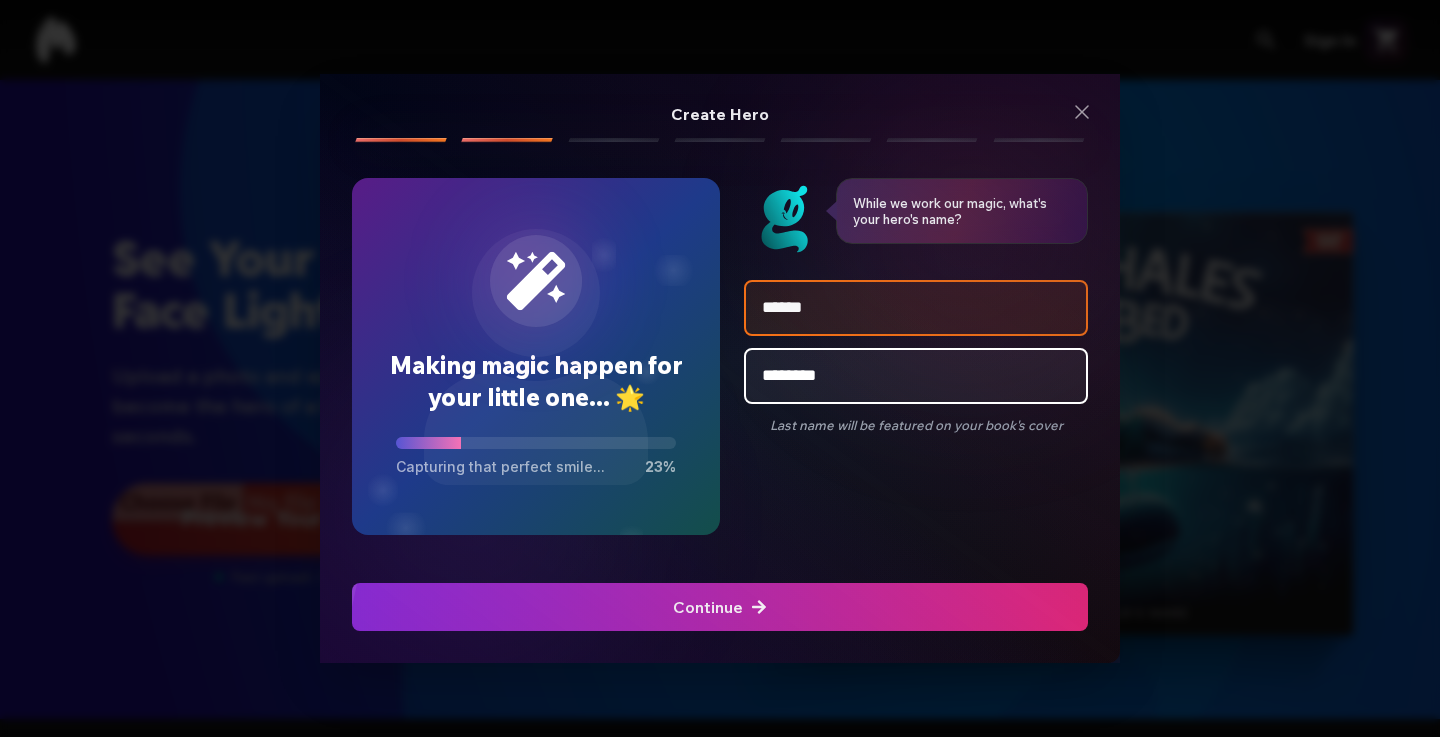 click at bounding box center (720, 607) 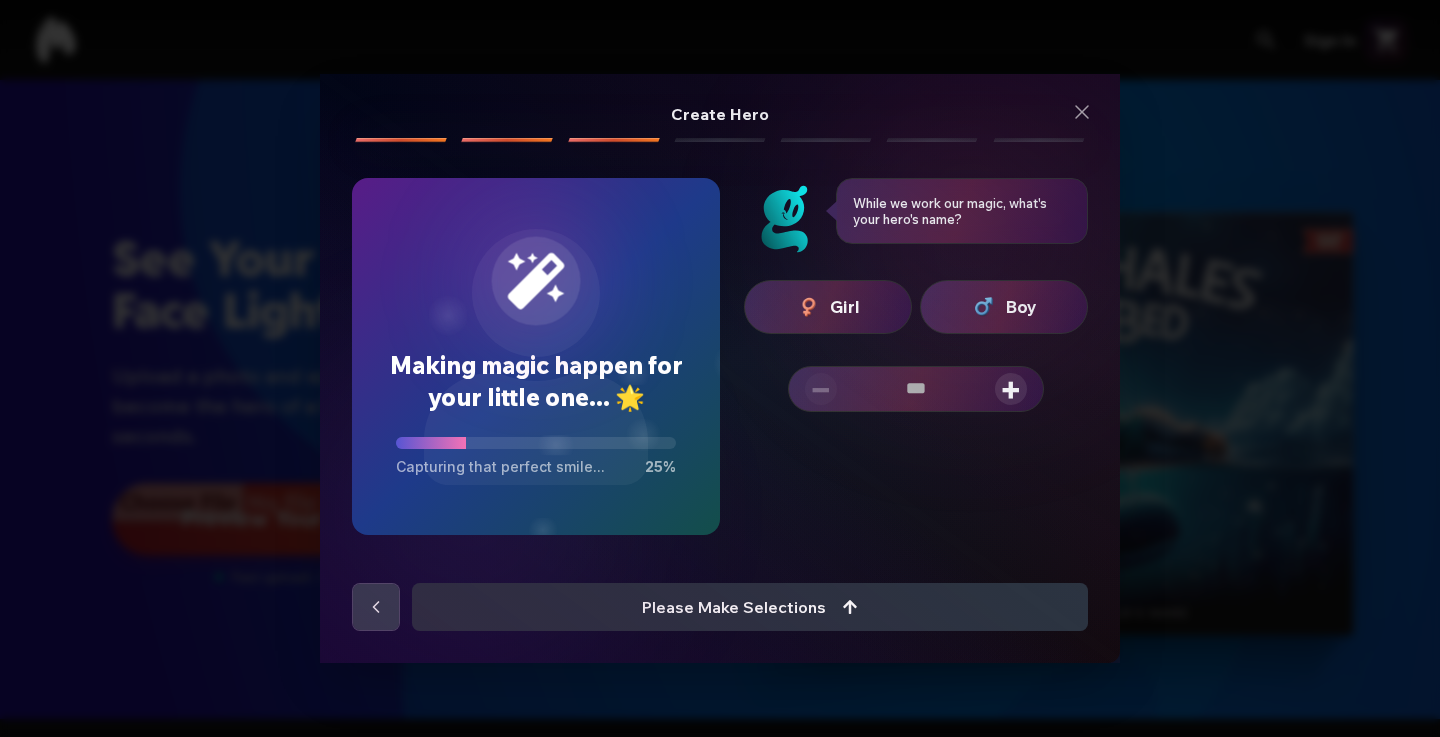 click on "Girl" at bounding box center [828, 307] 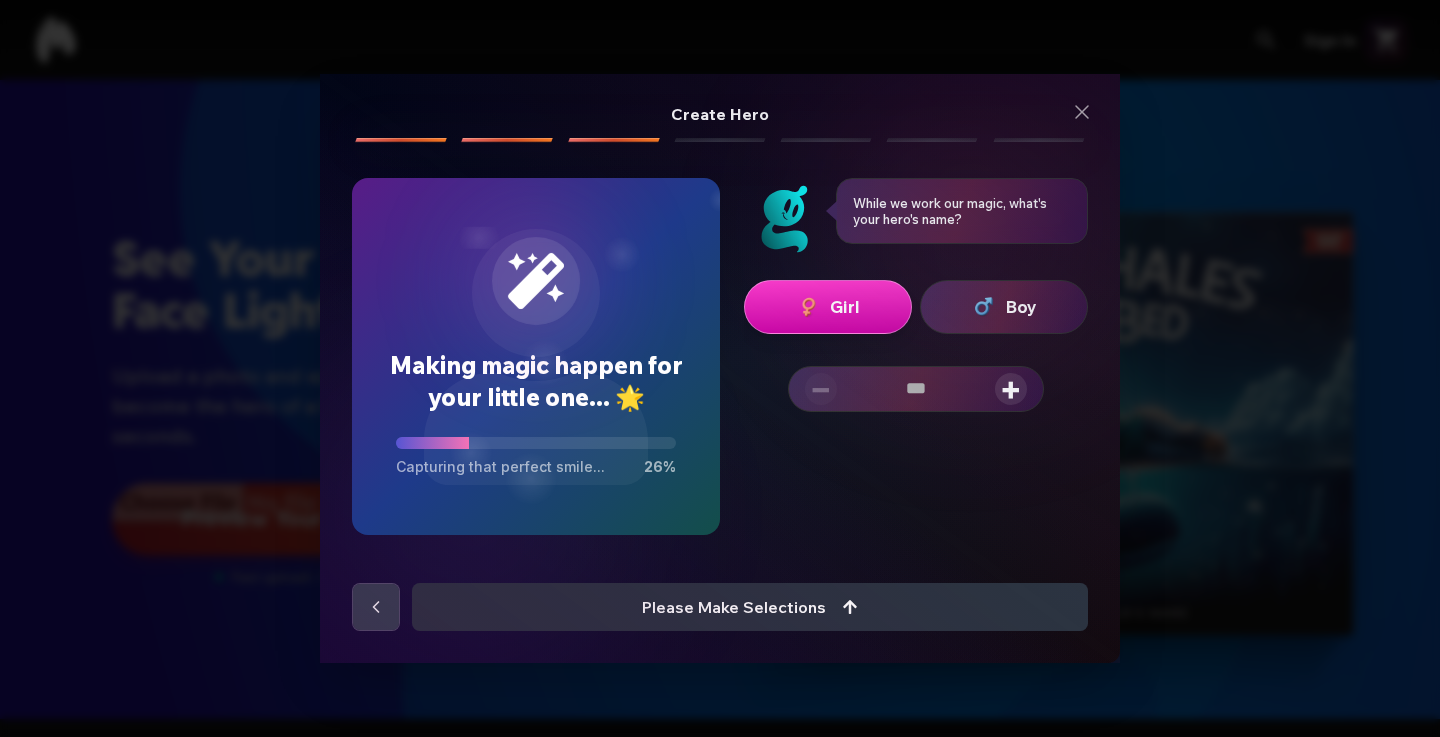 click on "+" at bounding box center (1011, 389) 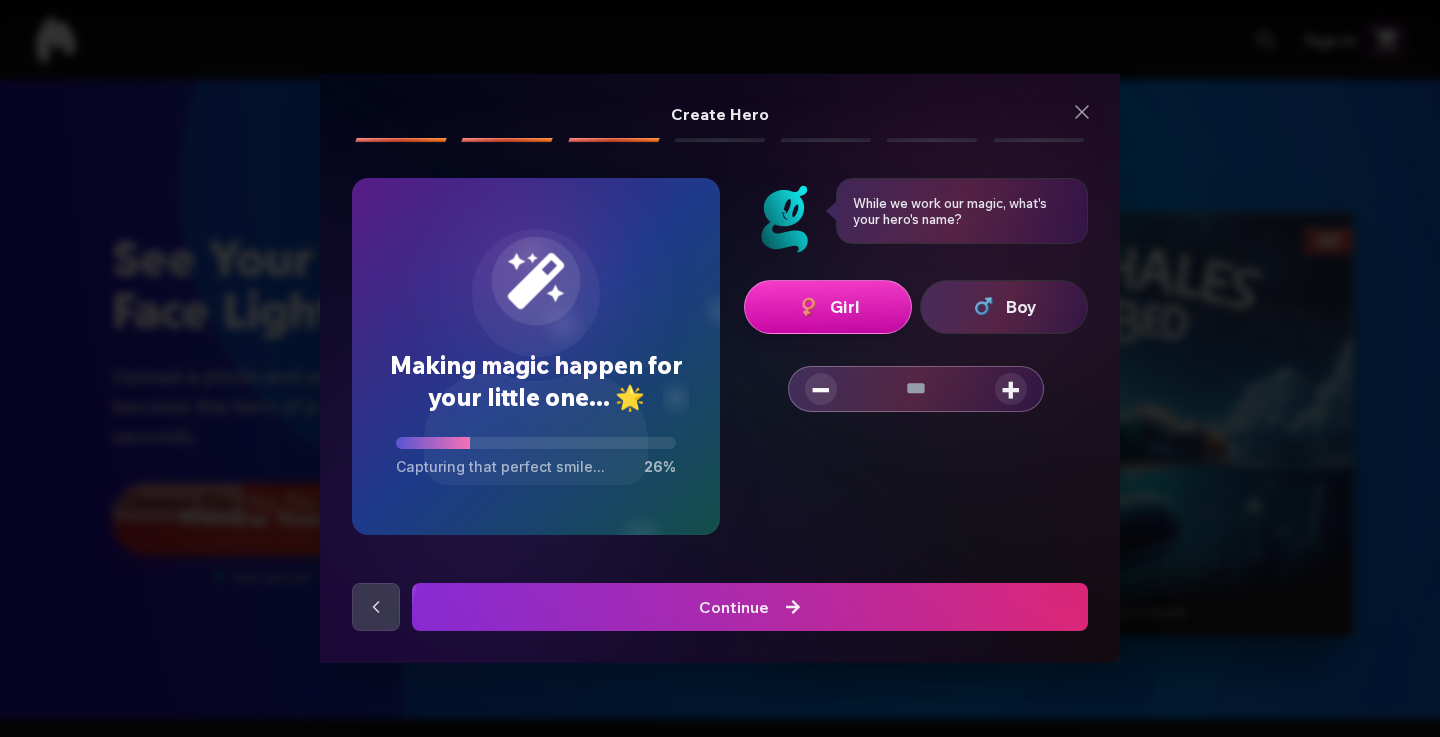 click on "+" at bounding box center (1011, 389) 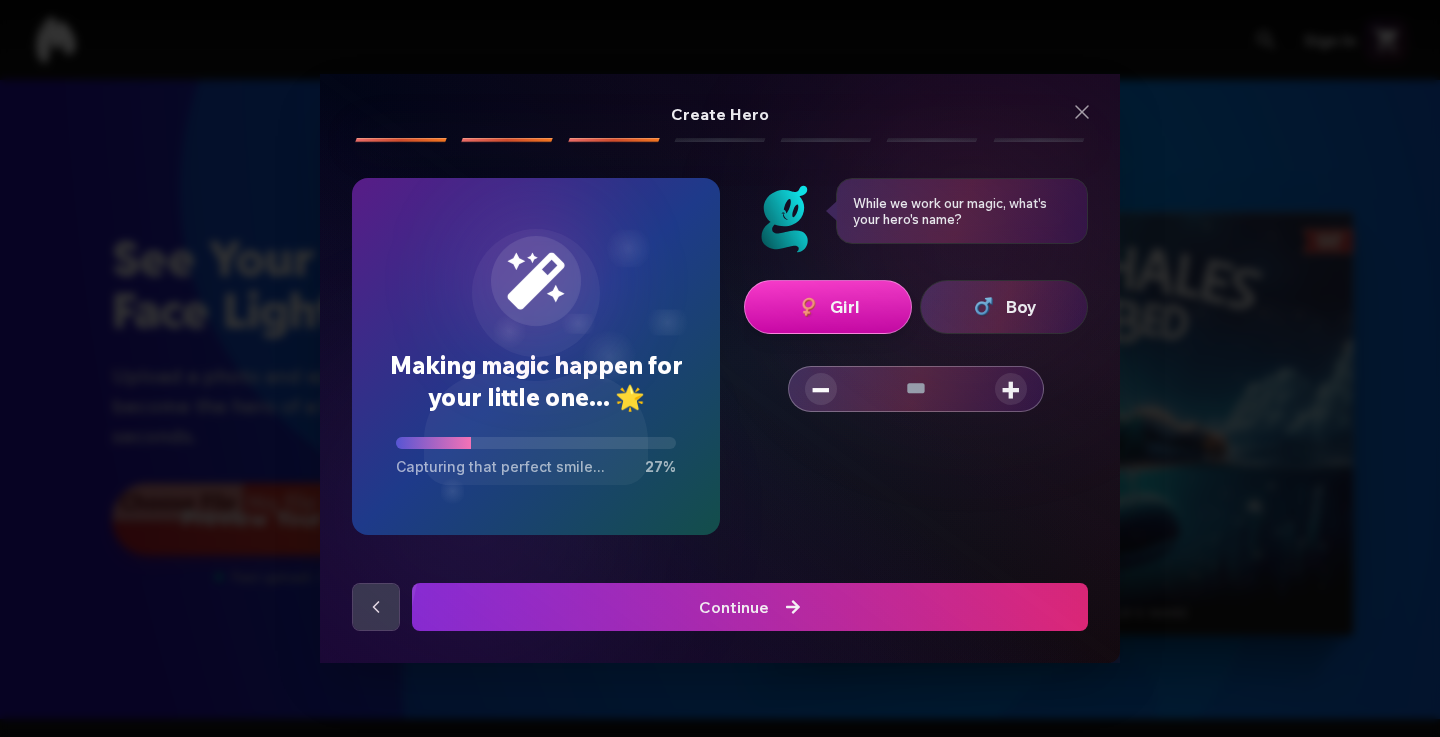 click on "+" at bounding box center (1011, 389) 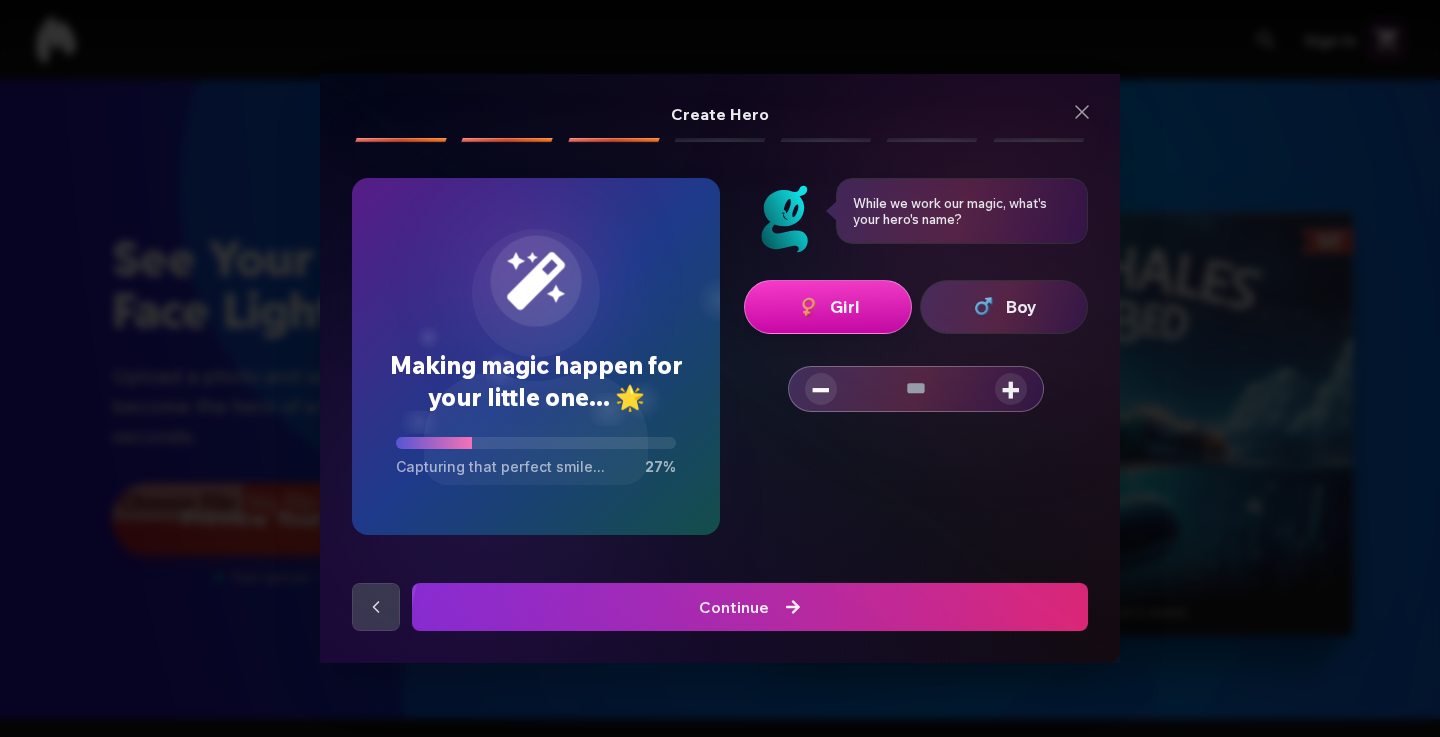 click on "+" at bounding box center [1011, 389] 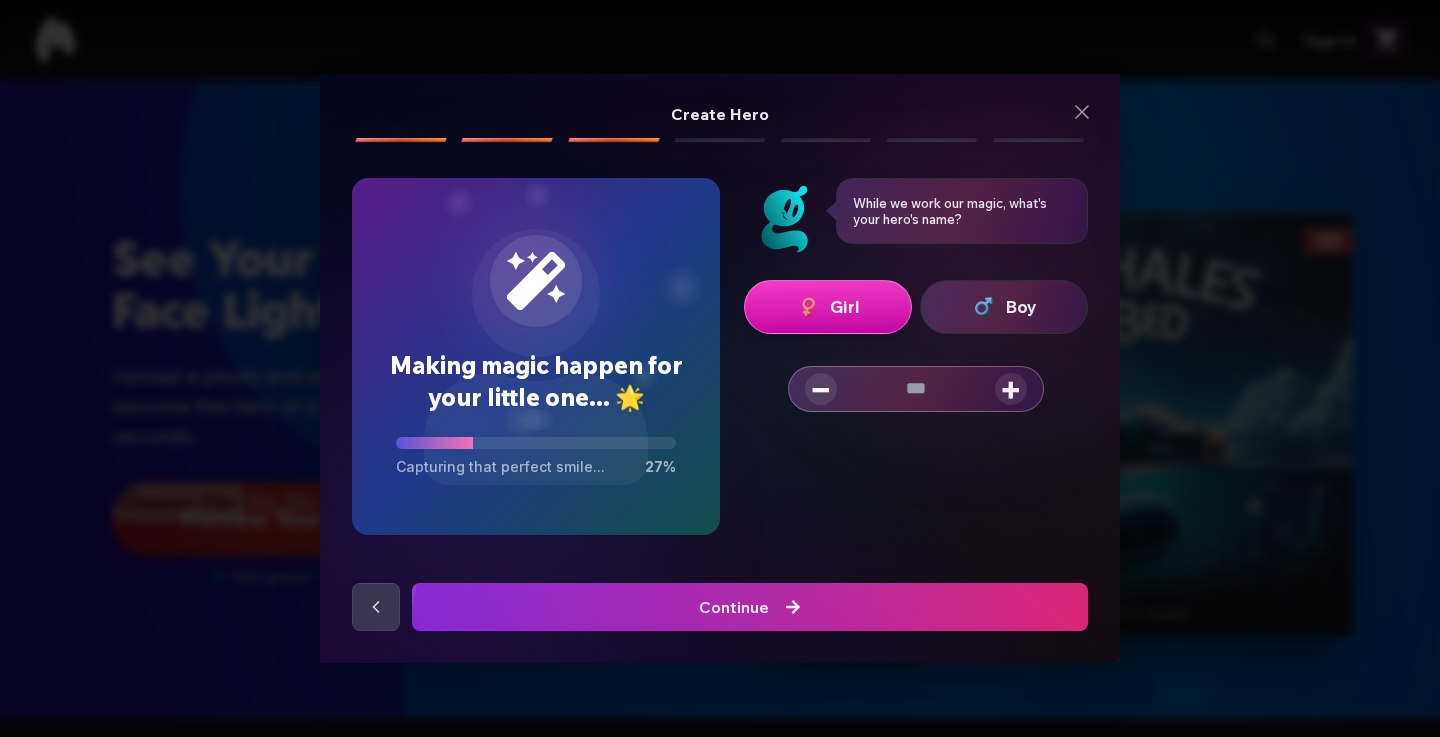 click on "+" at bounding box center (1011, 389) 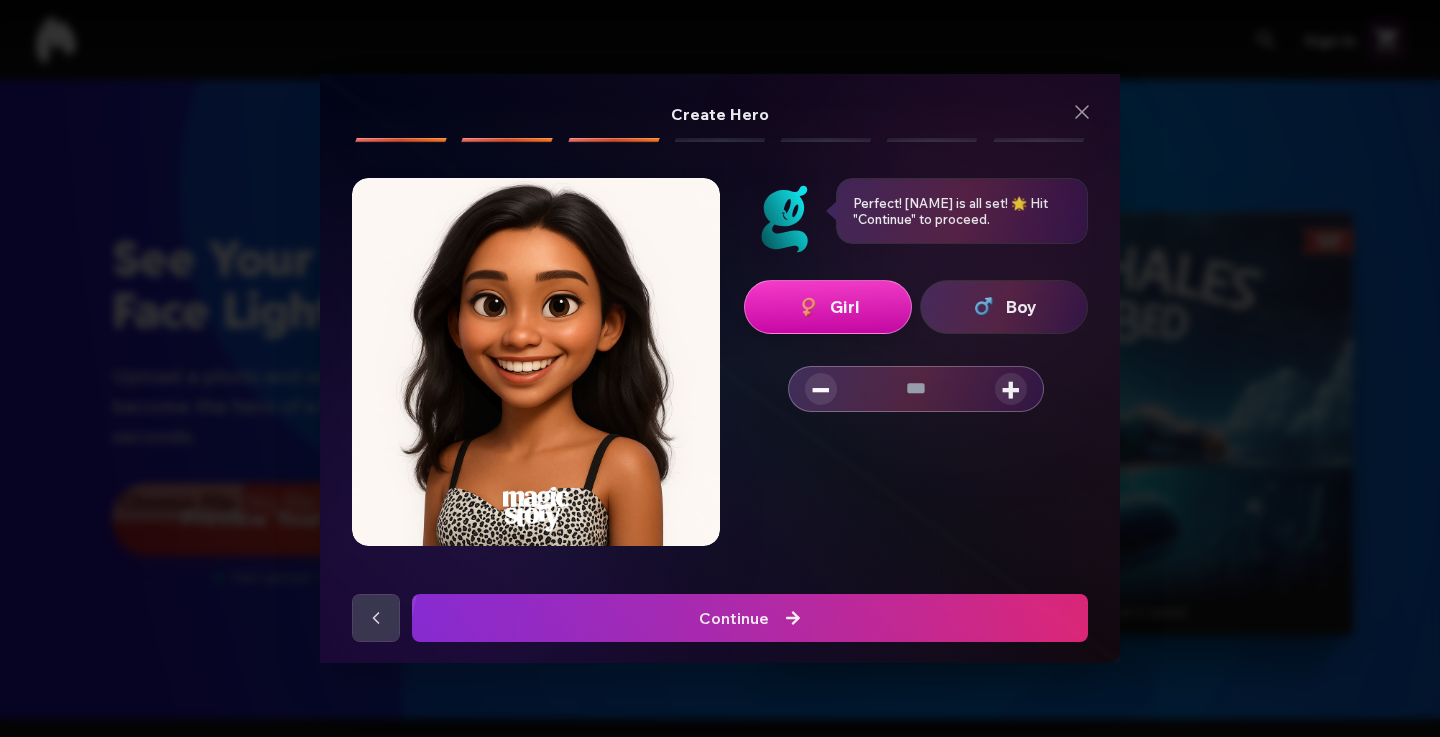 click at bounding box center [750, 618] 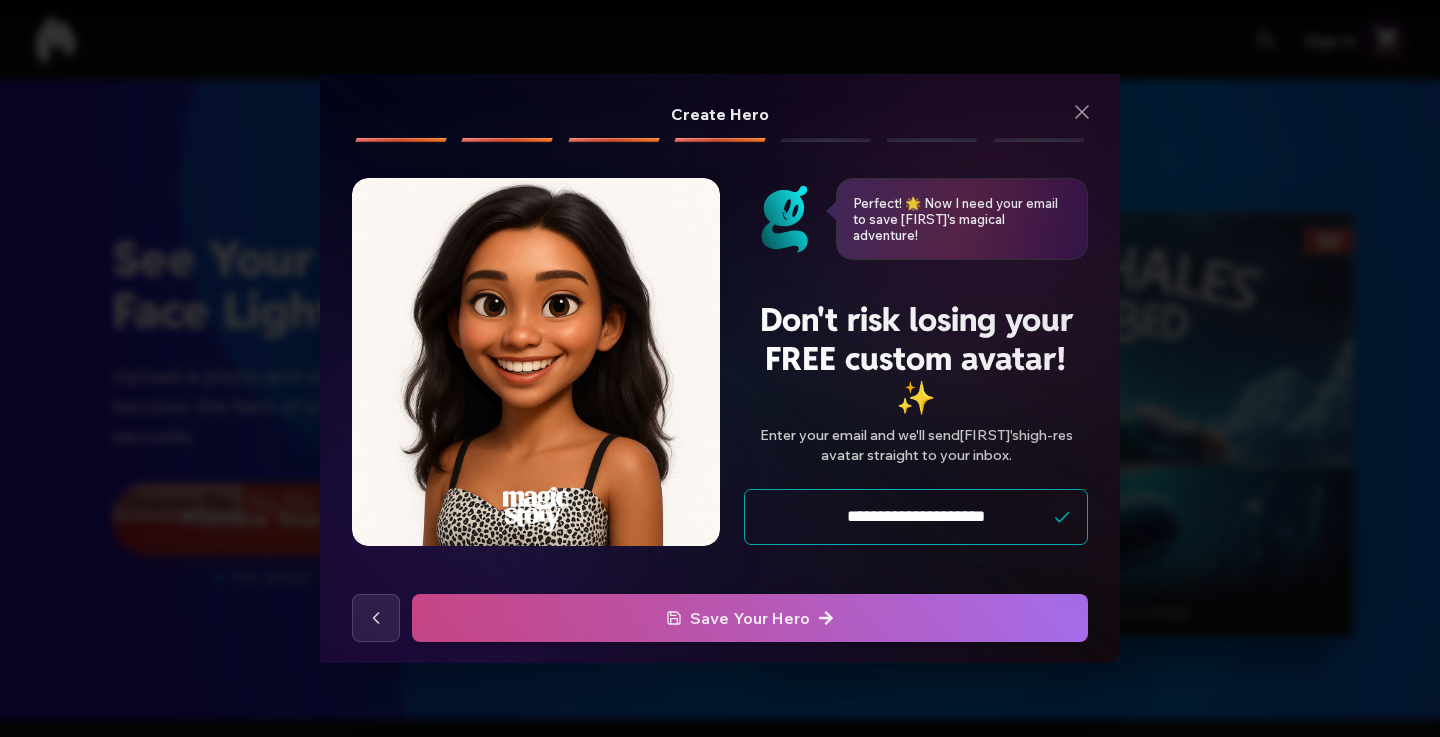 type on "**********" 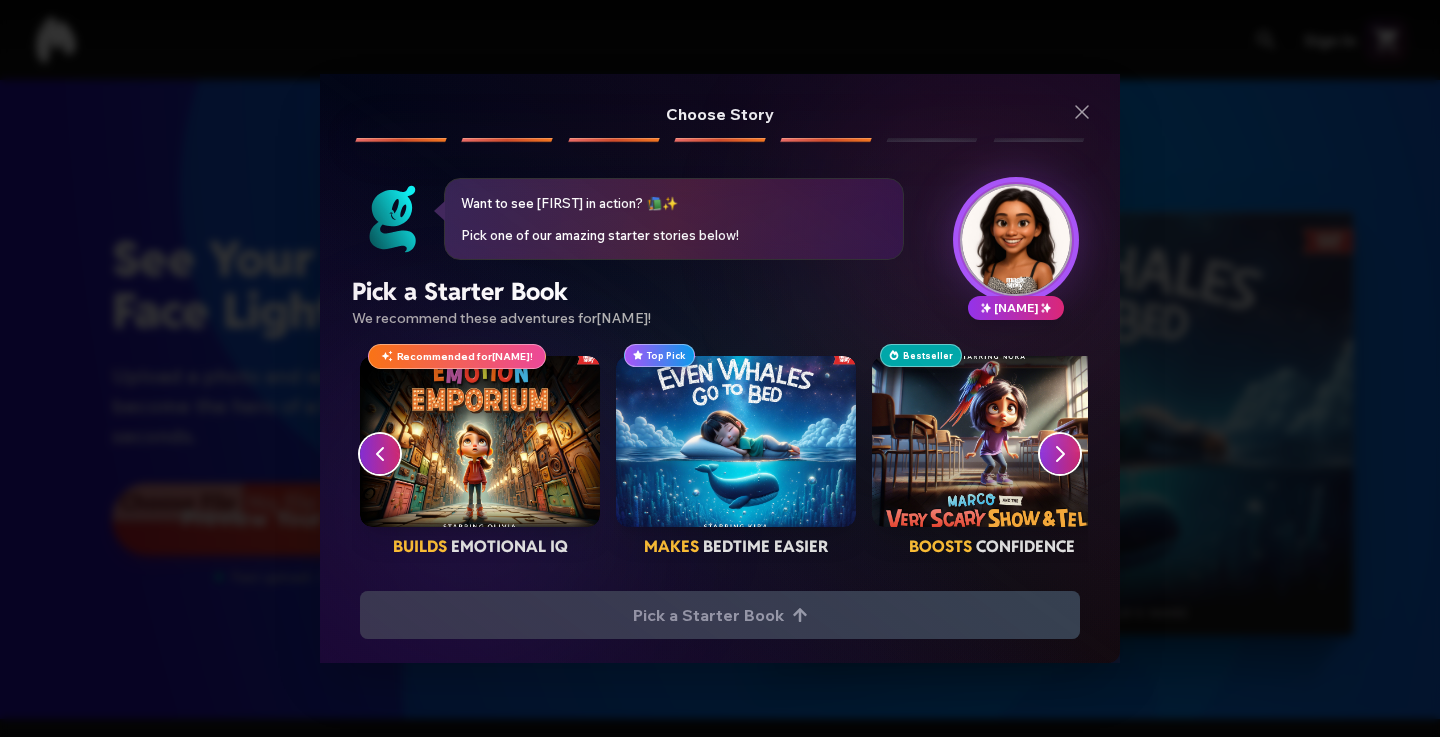 click at bounding box center (736, 442) 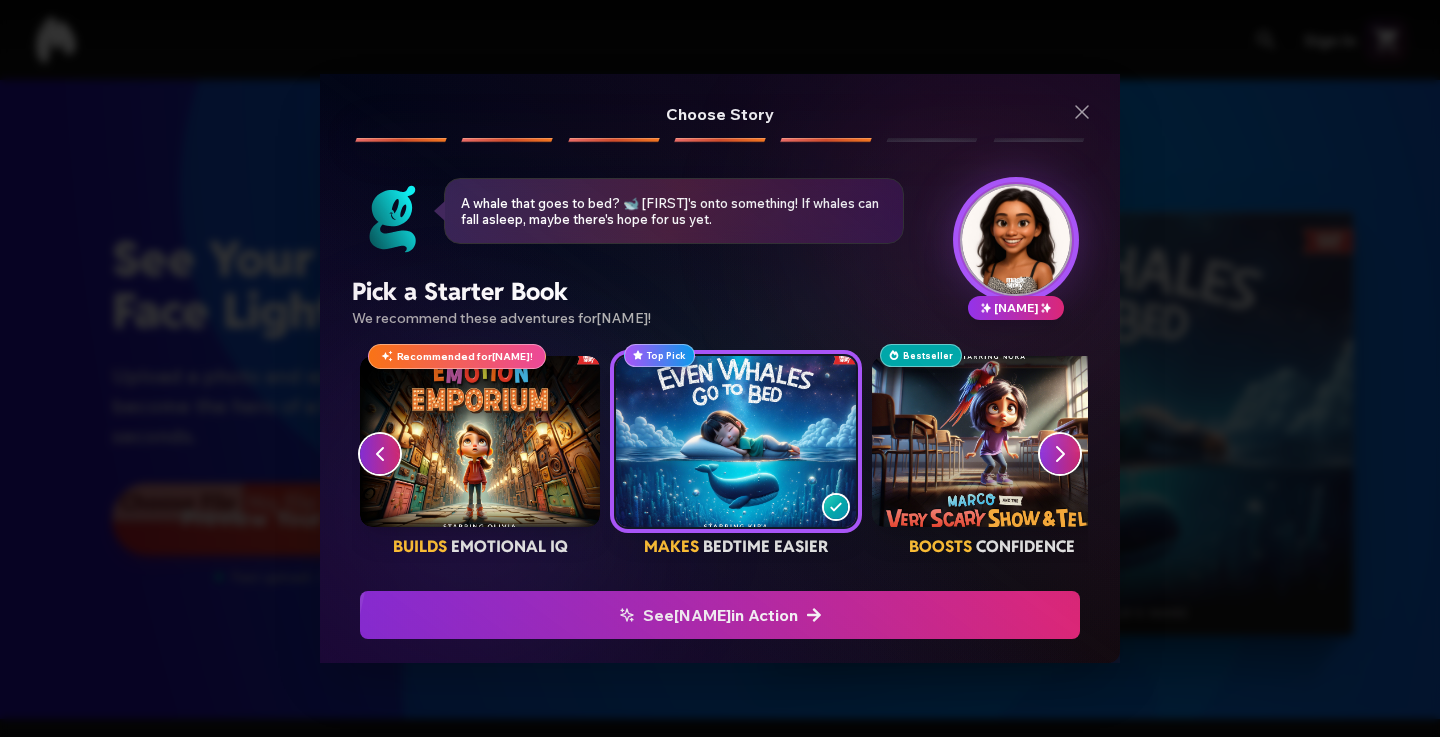 click at bounding box center (-656, 615) 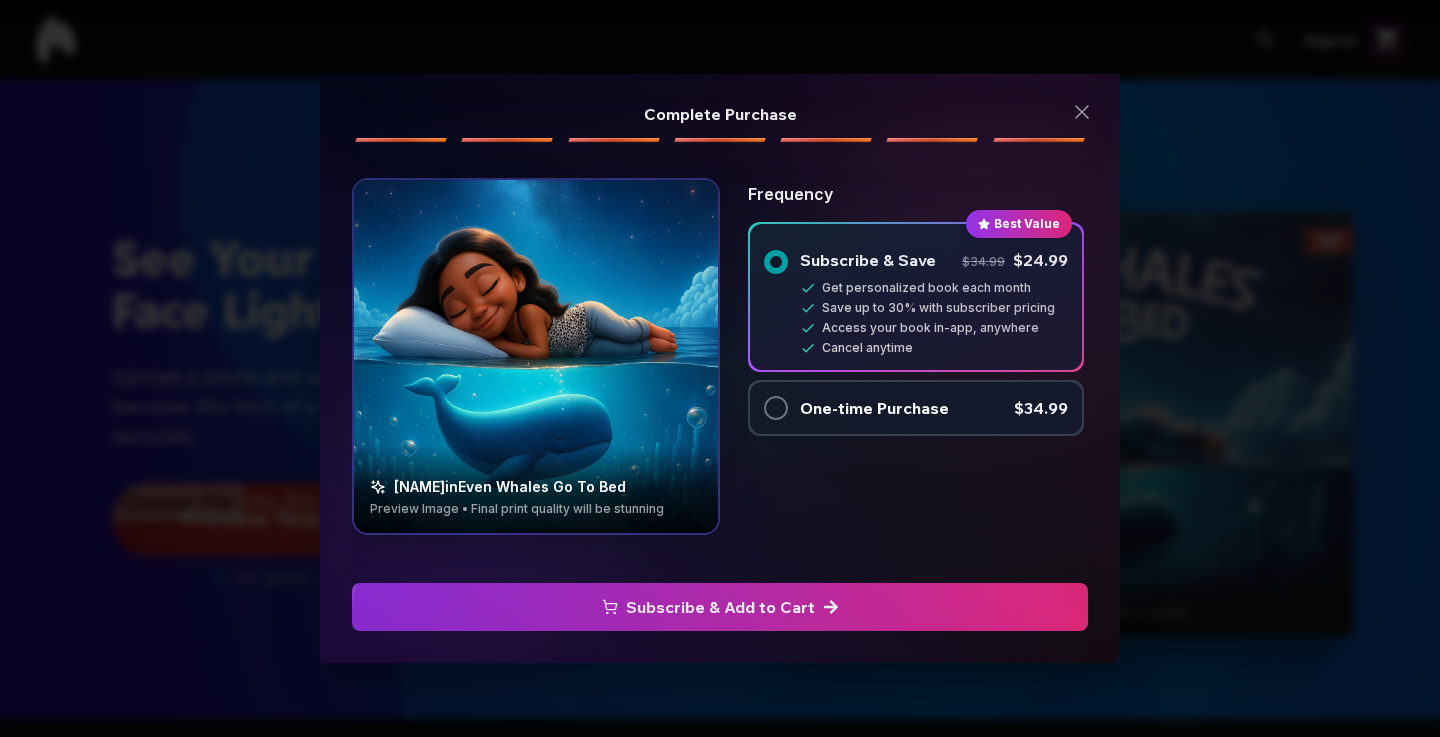 drag, startPoint x: 815, startPoint y: 598, endPoint x: 838, endPoint y: 598, distance: 23 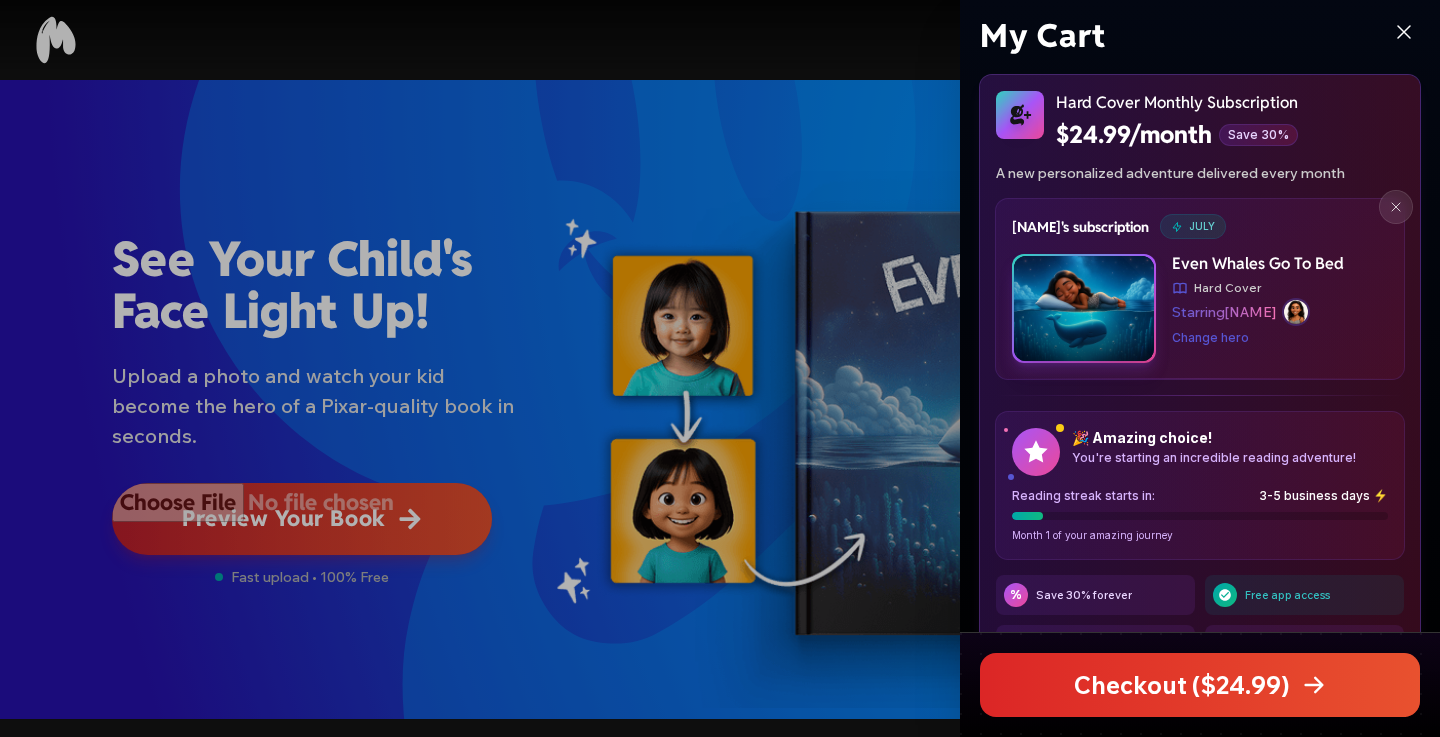 click at bounding box center (720, 368) 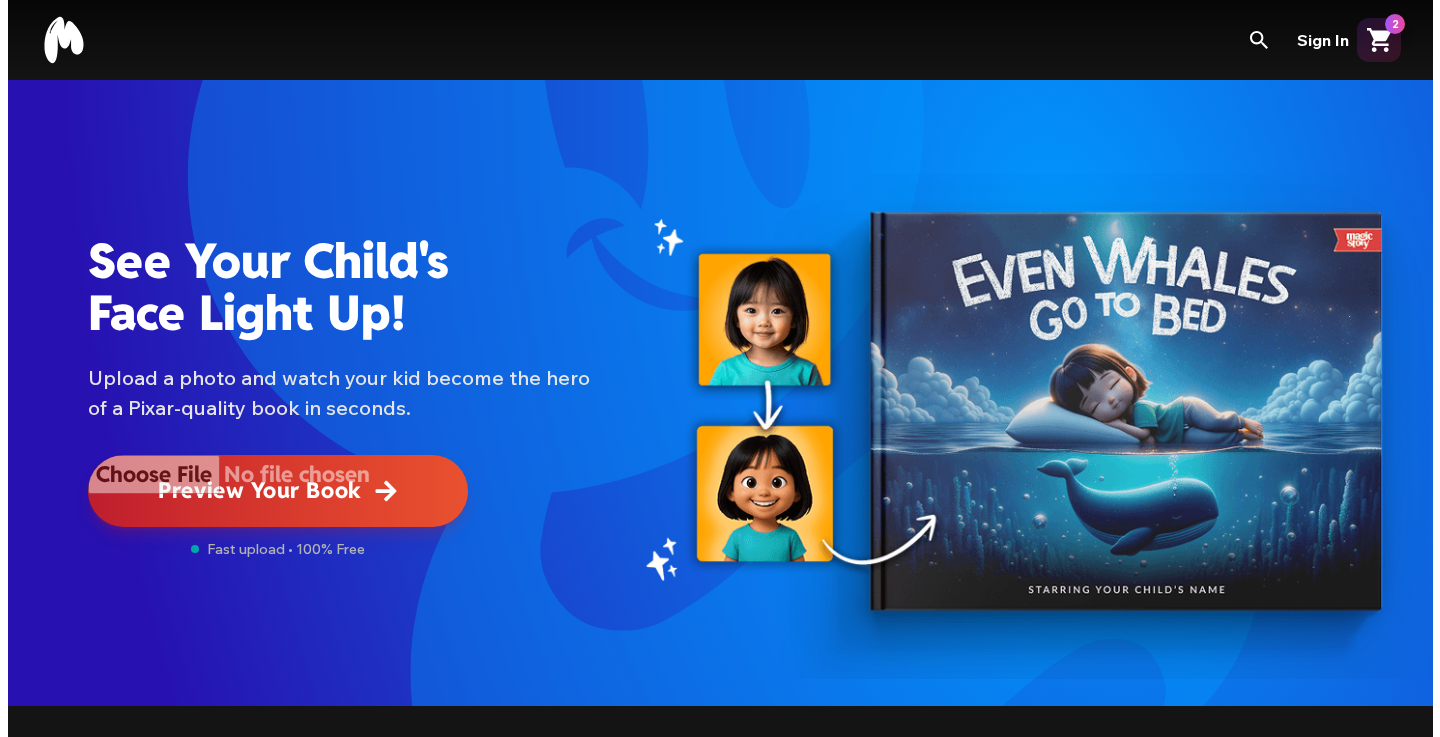 scroll, scrollTop: 0, scrollLeft: 0, axis: both 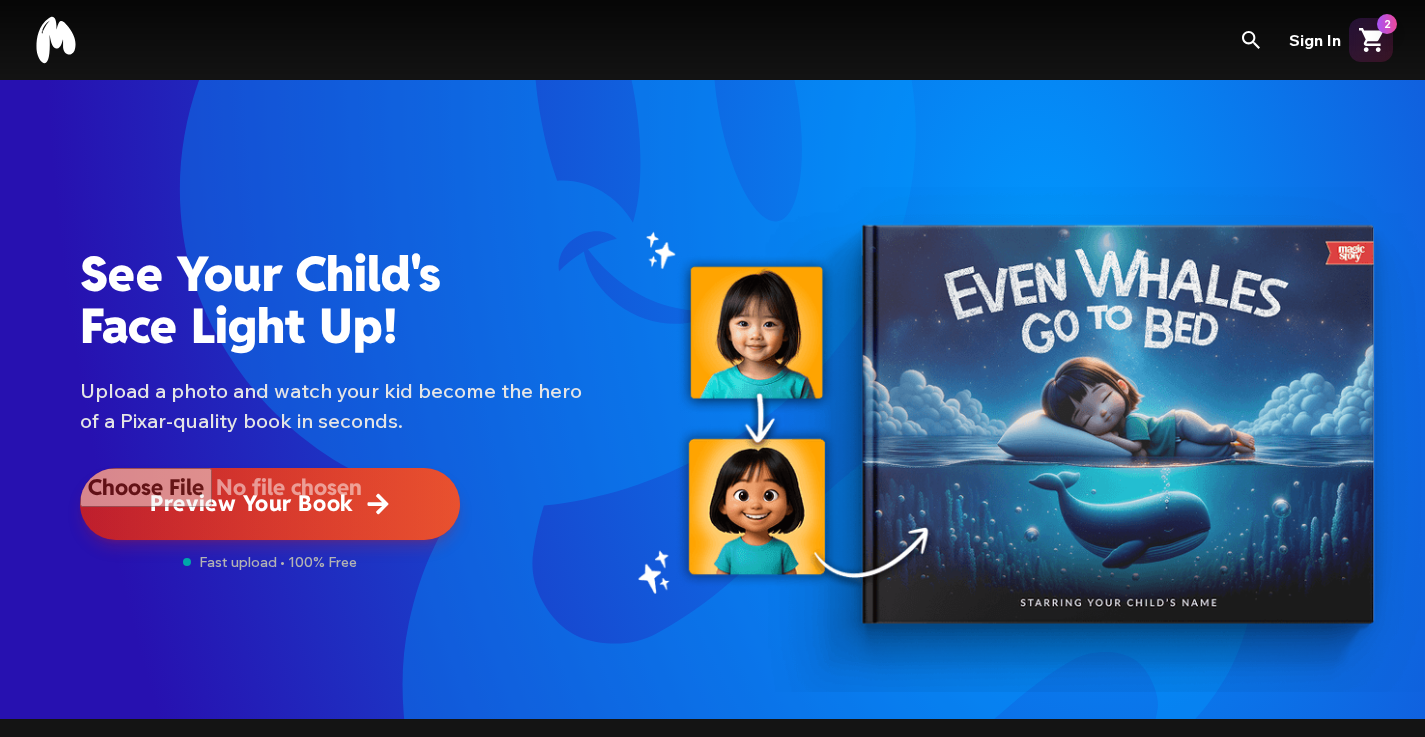 click at bounding box center (270, 504) 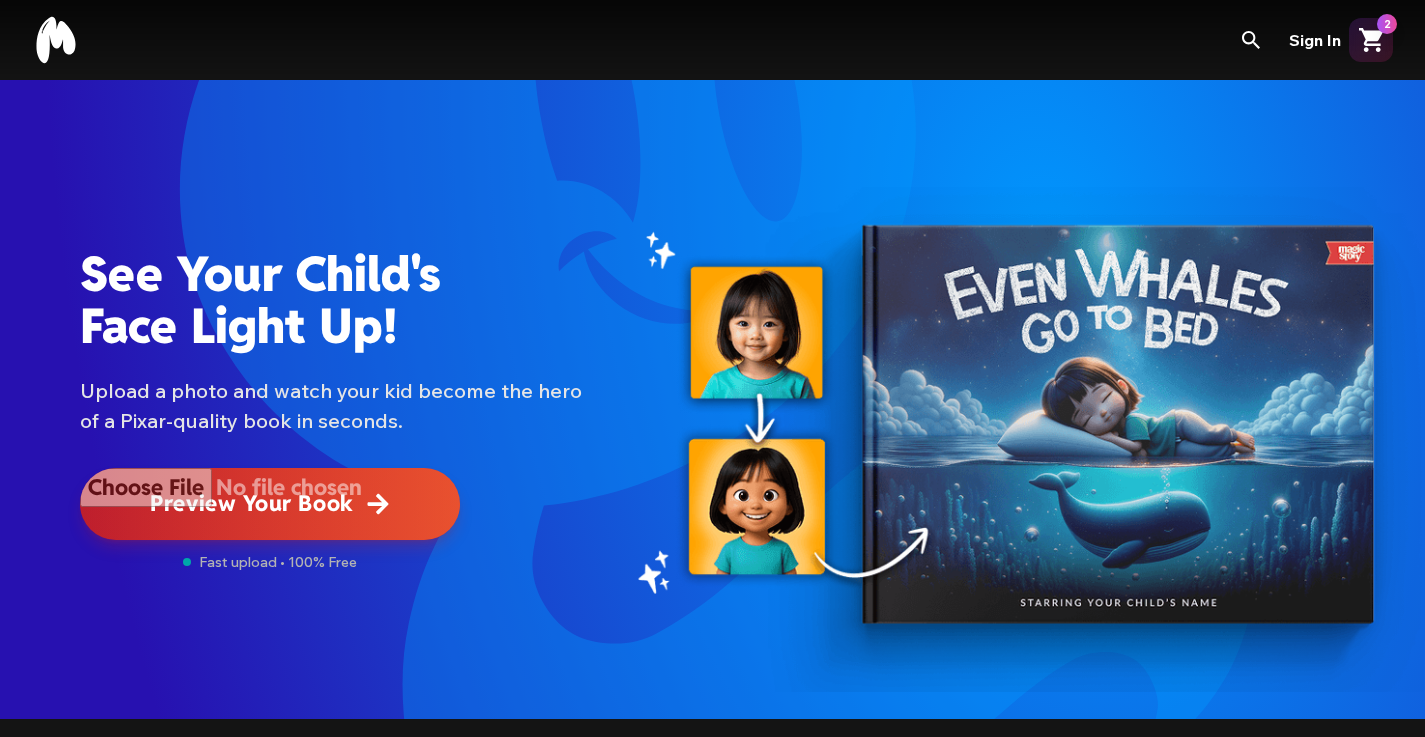 type on "**********" 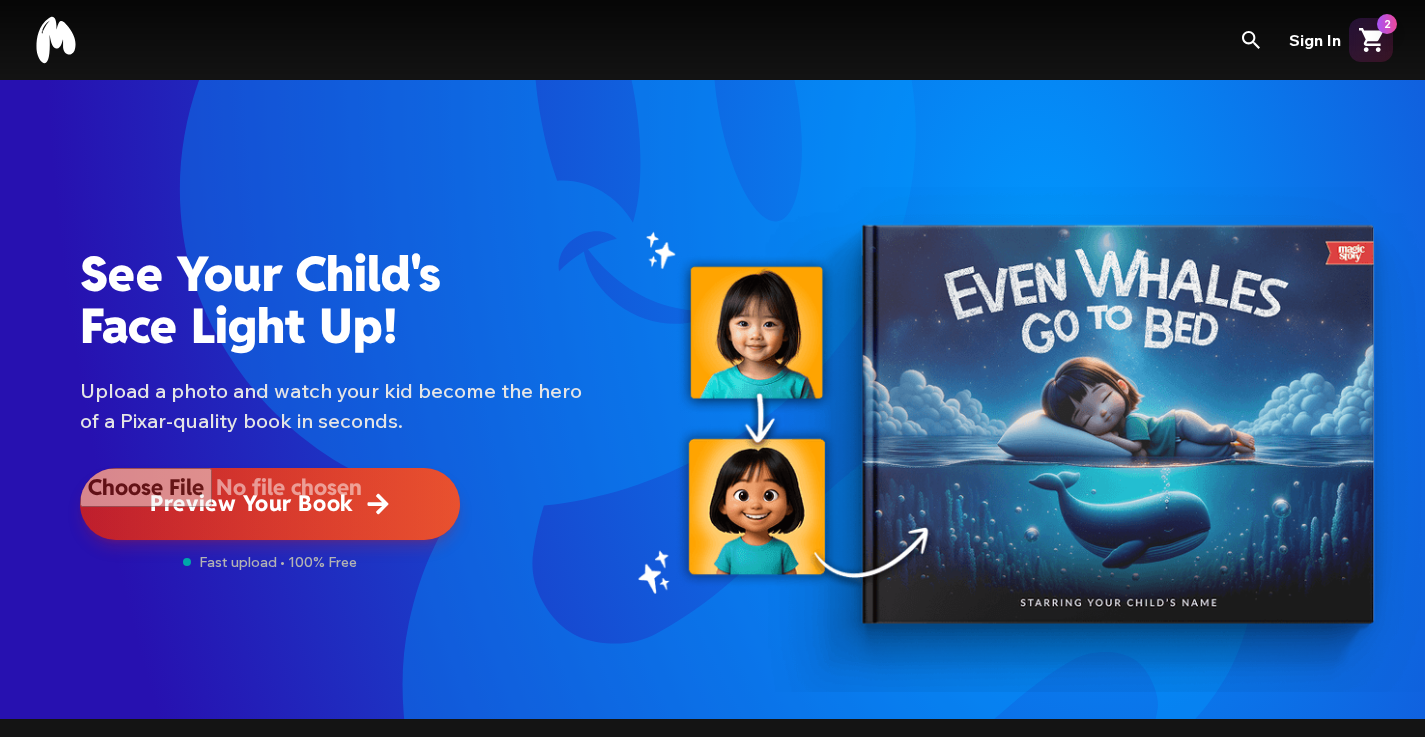 type 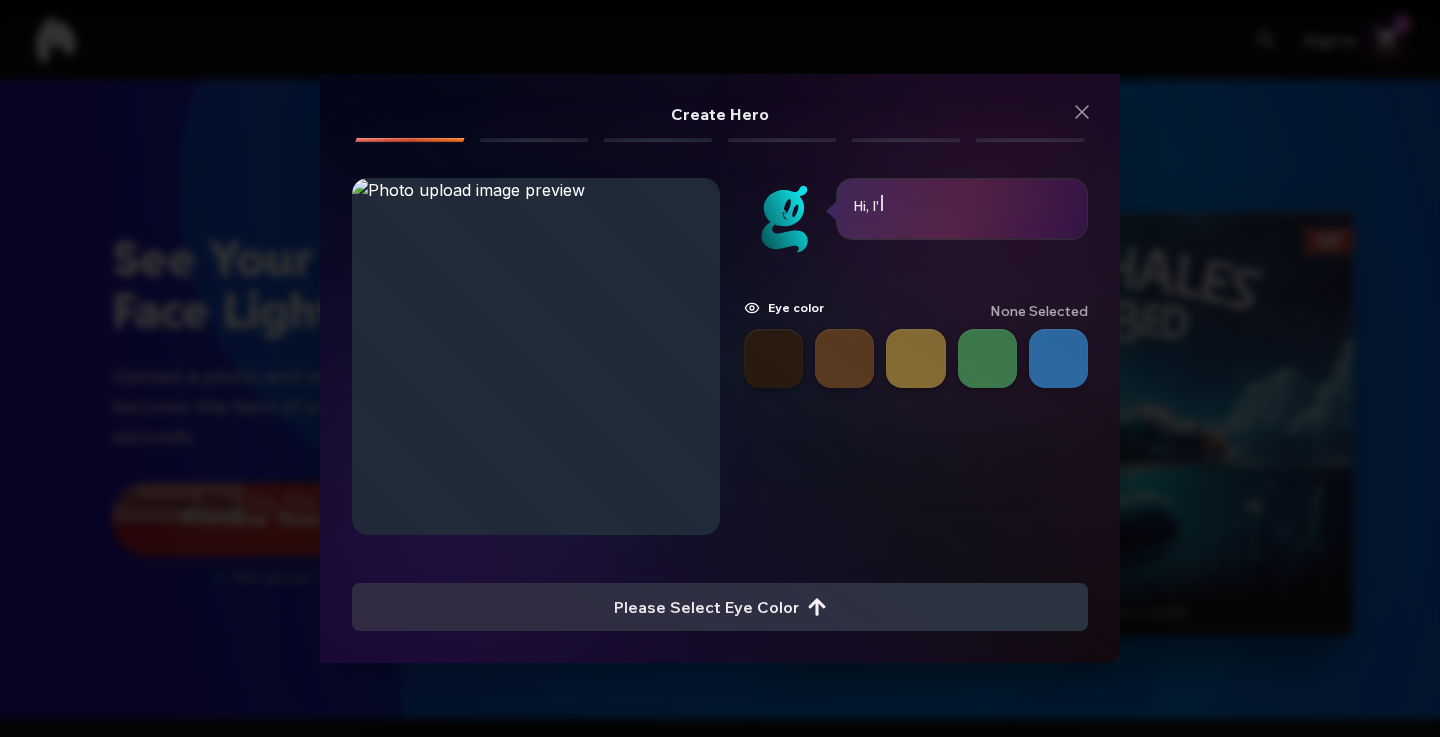click at bounding box center [773, 358] 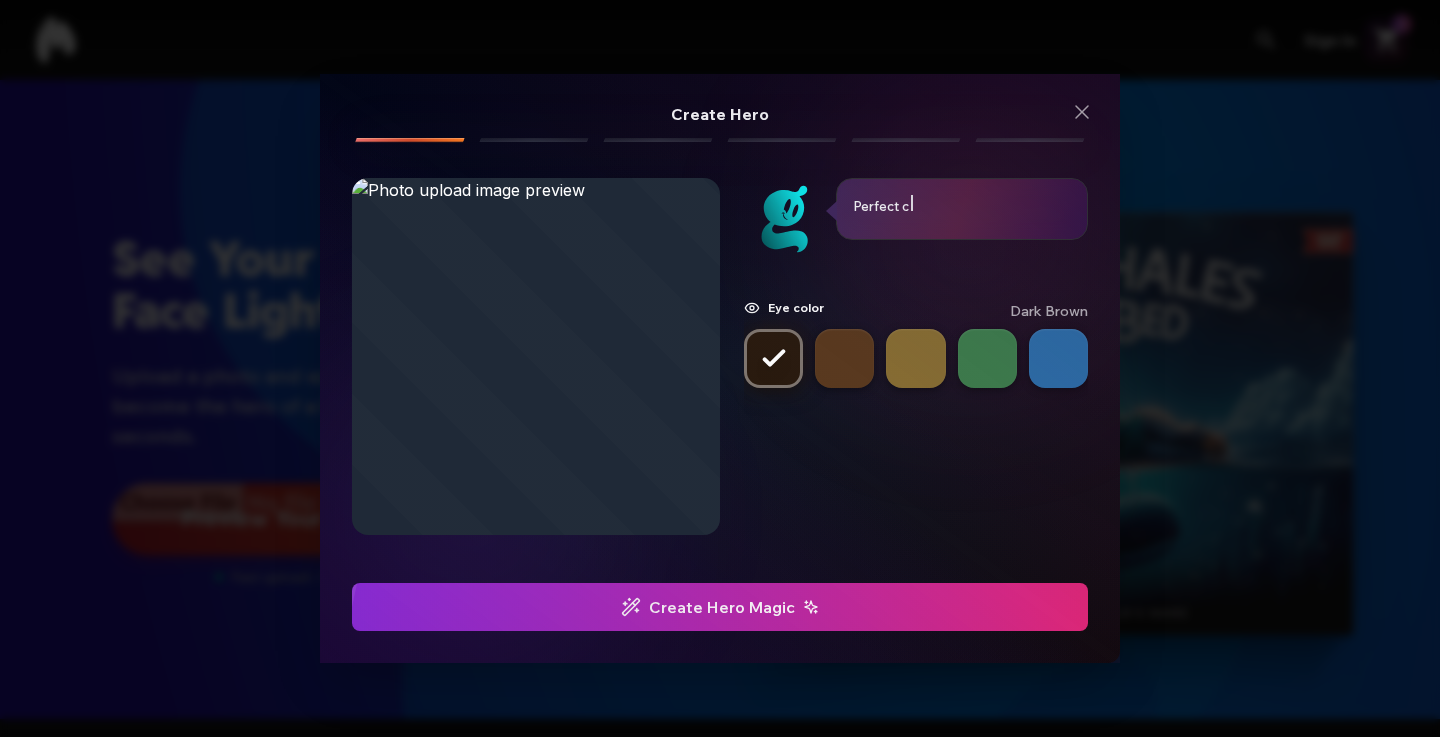 click at bounding box center [720, 607] 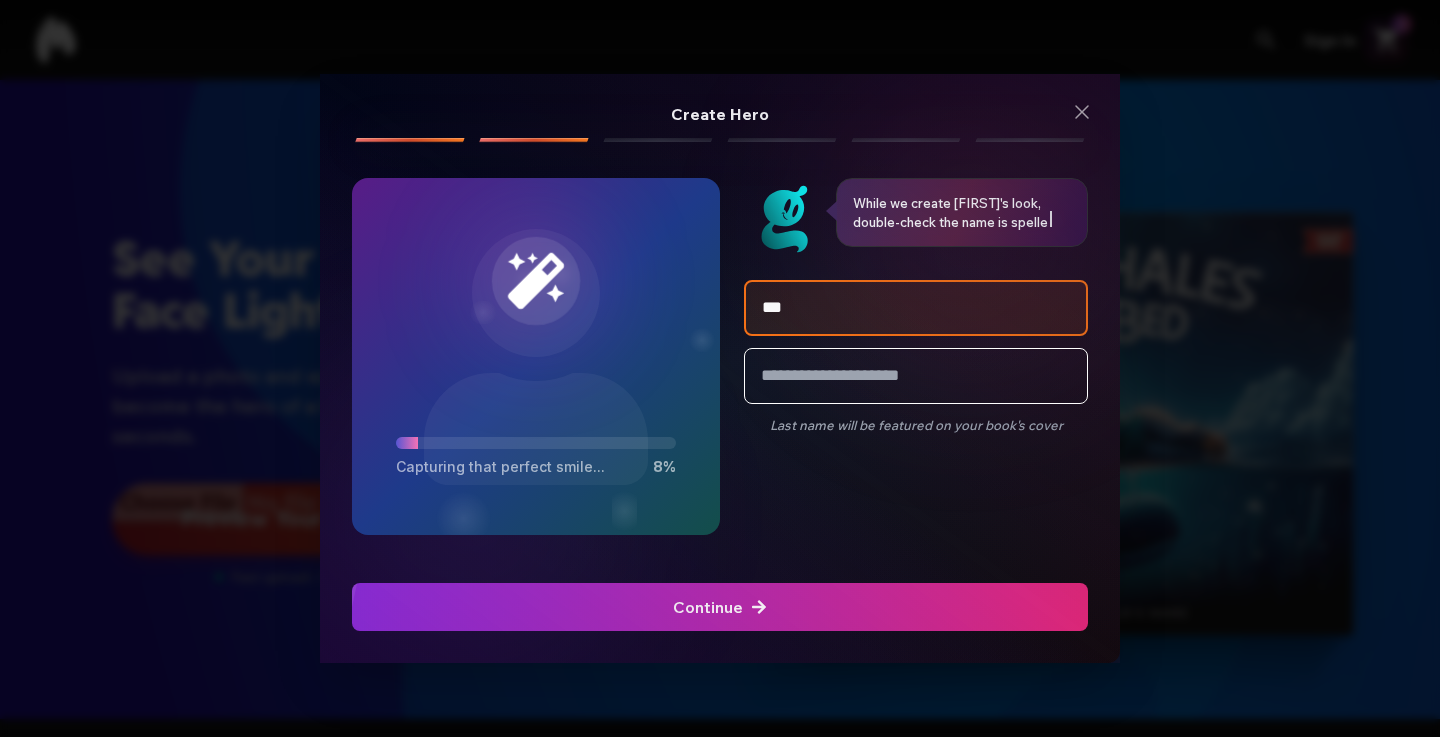type on "***" 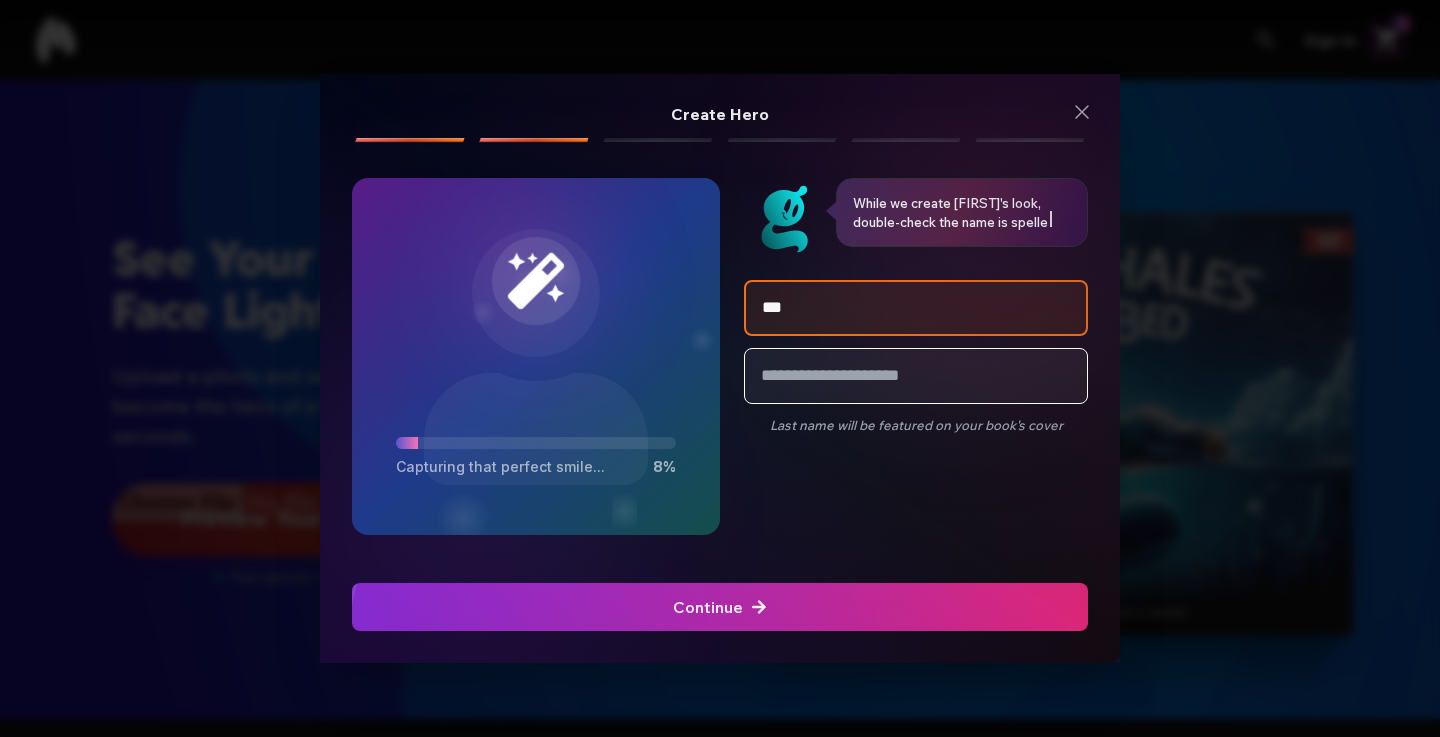 click at bounding box center (916, 376) 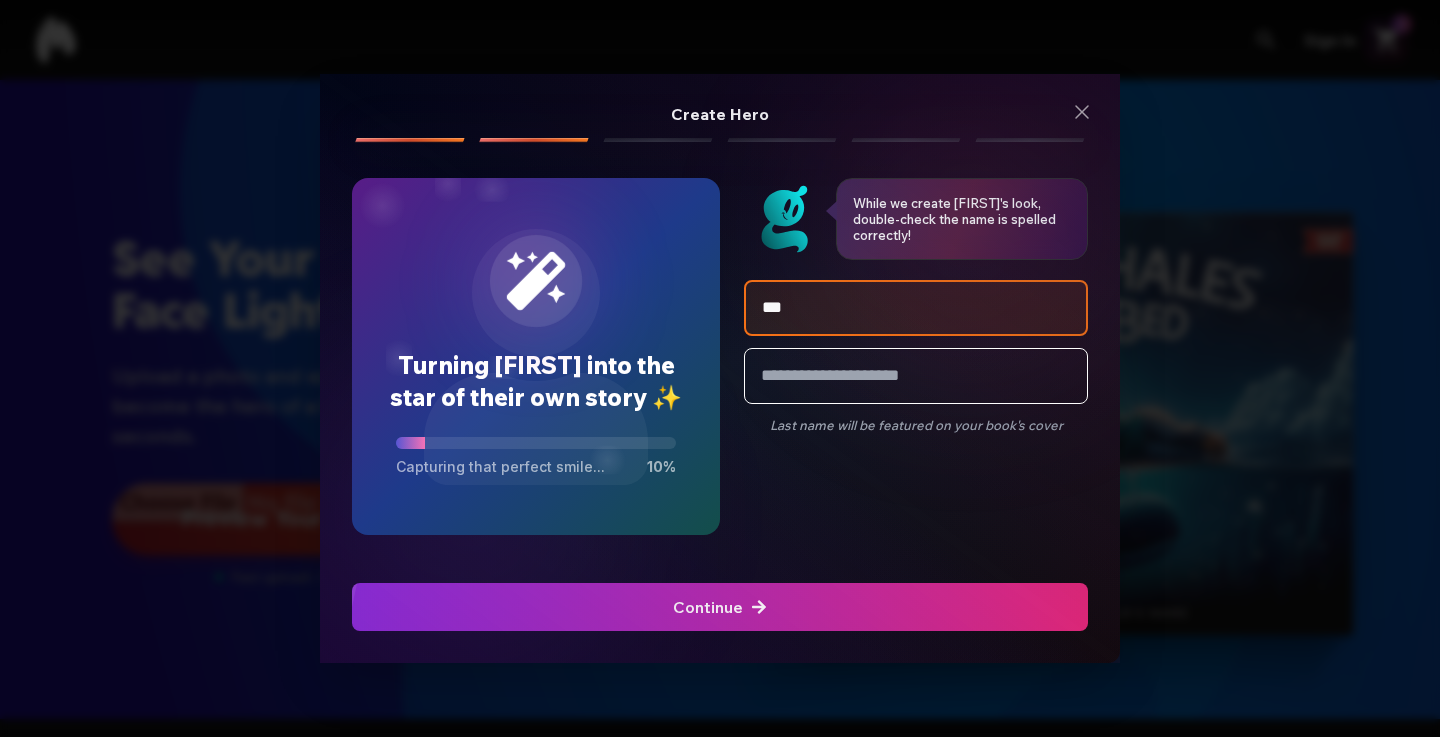 click at bounding box center [-752, 607] 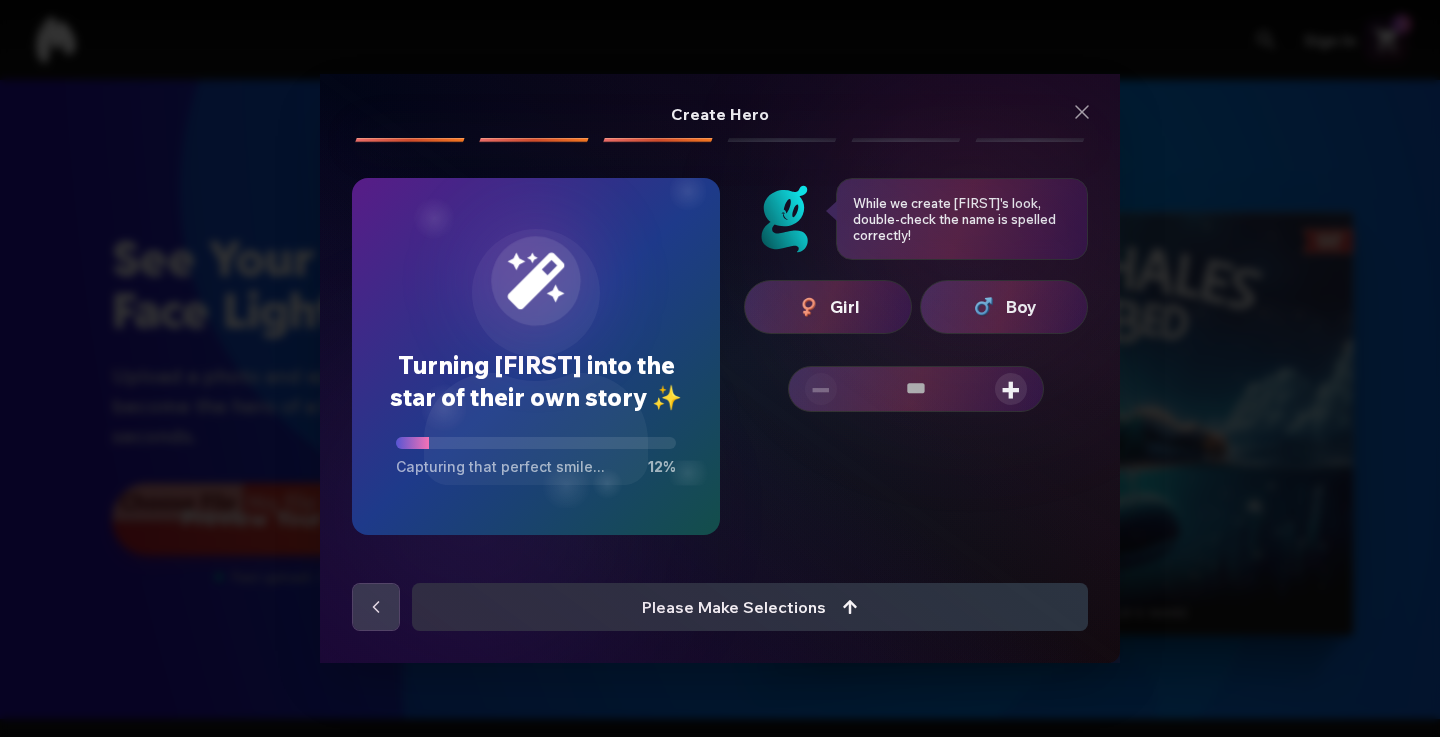 click on "Boy" at bounding box center (1021, 307) 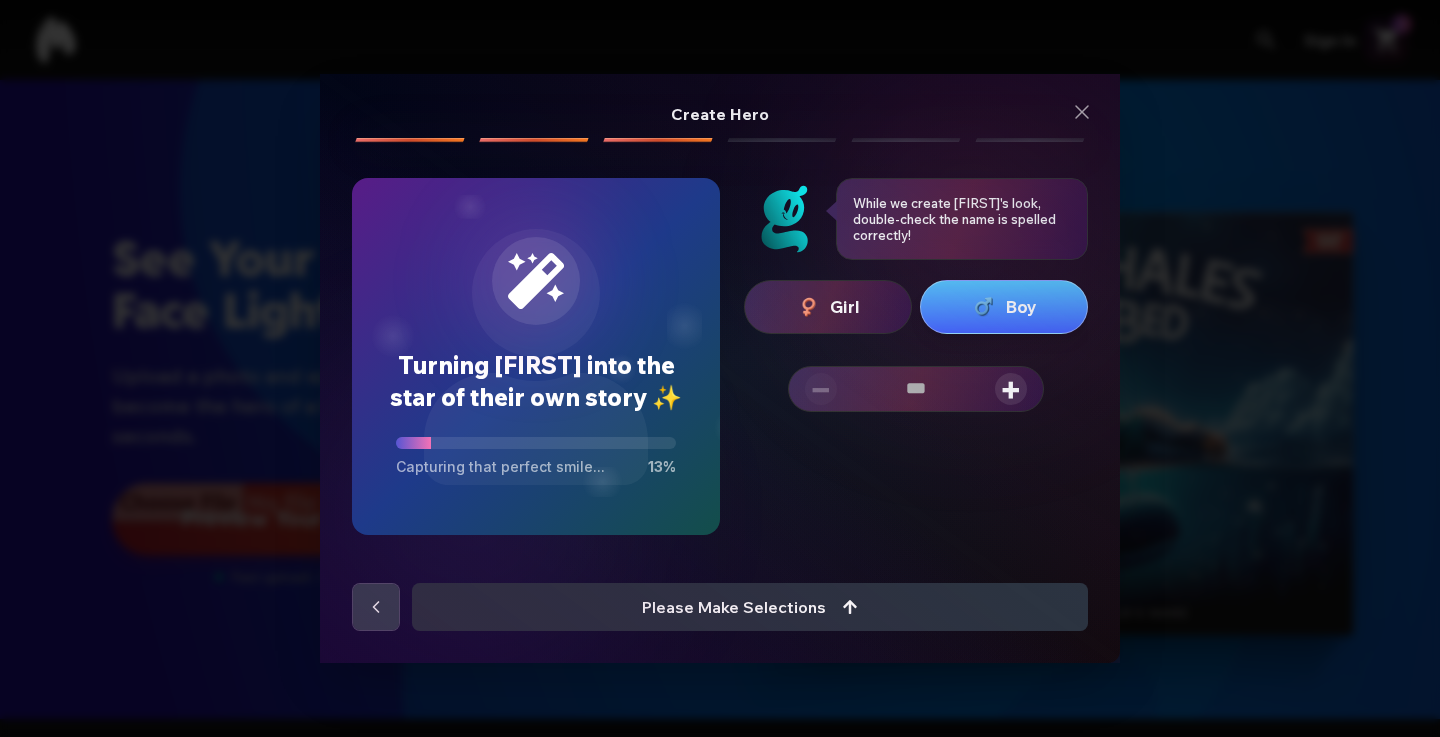 click on "Girl Boy − +" at bounding box center (916, 346) 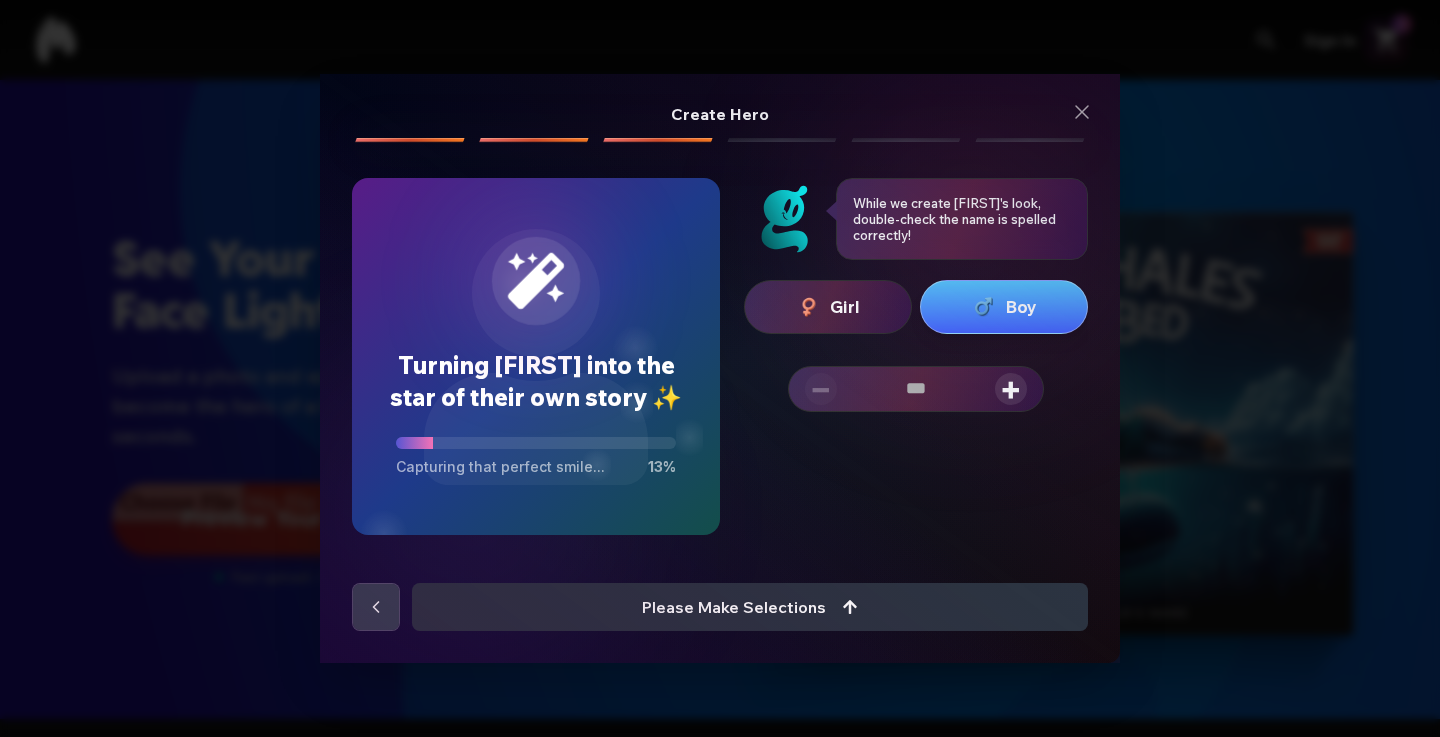 click on "Girl" at bounding box center [828, 307] 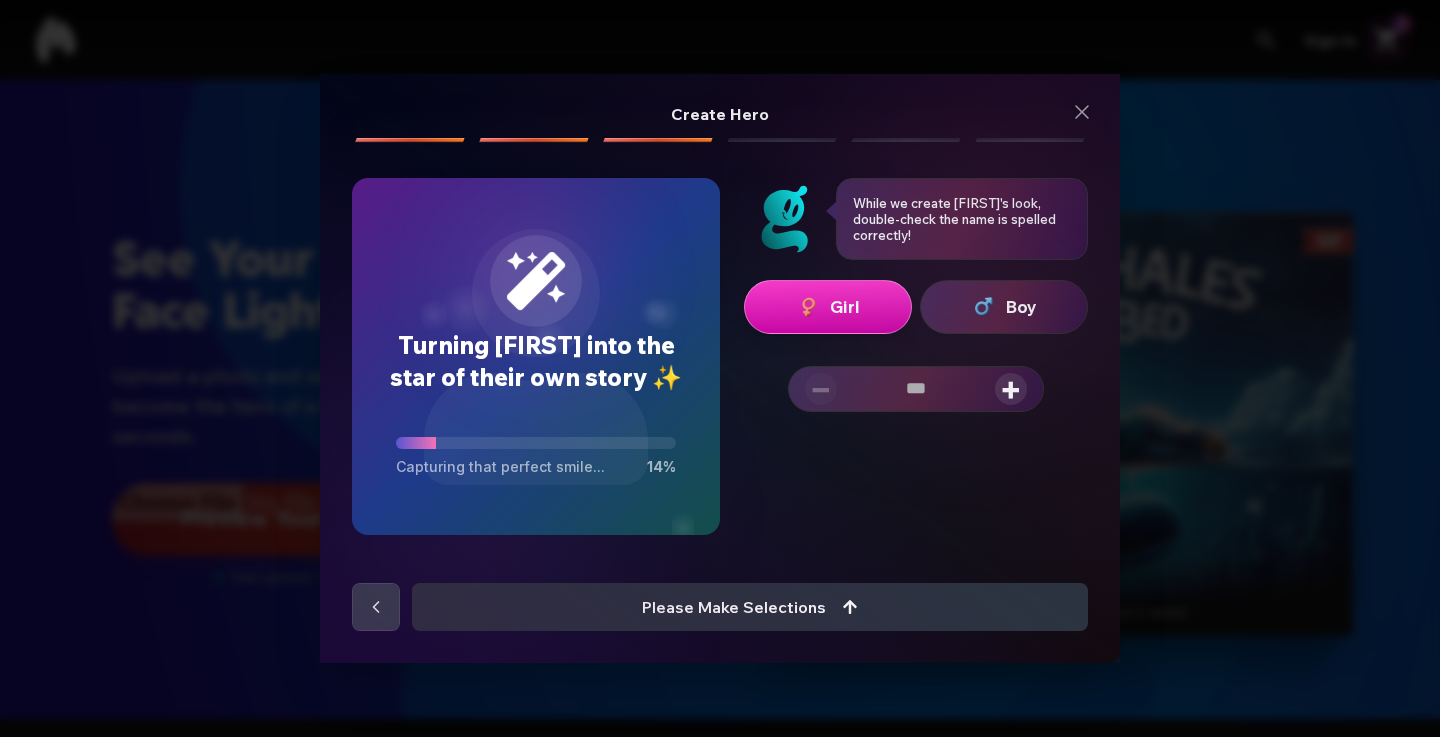 click on "+" at bounding box center [1011, 389] 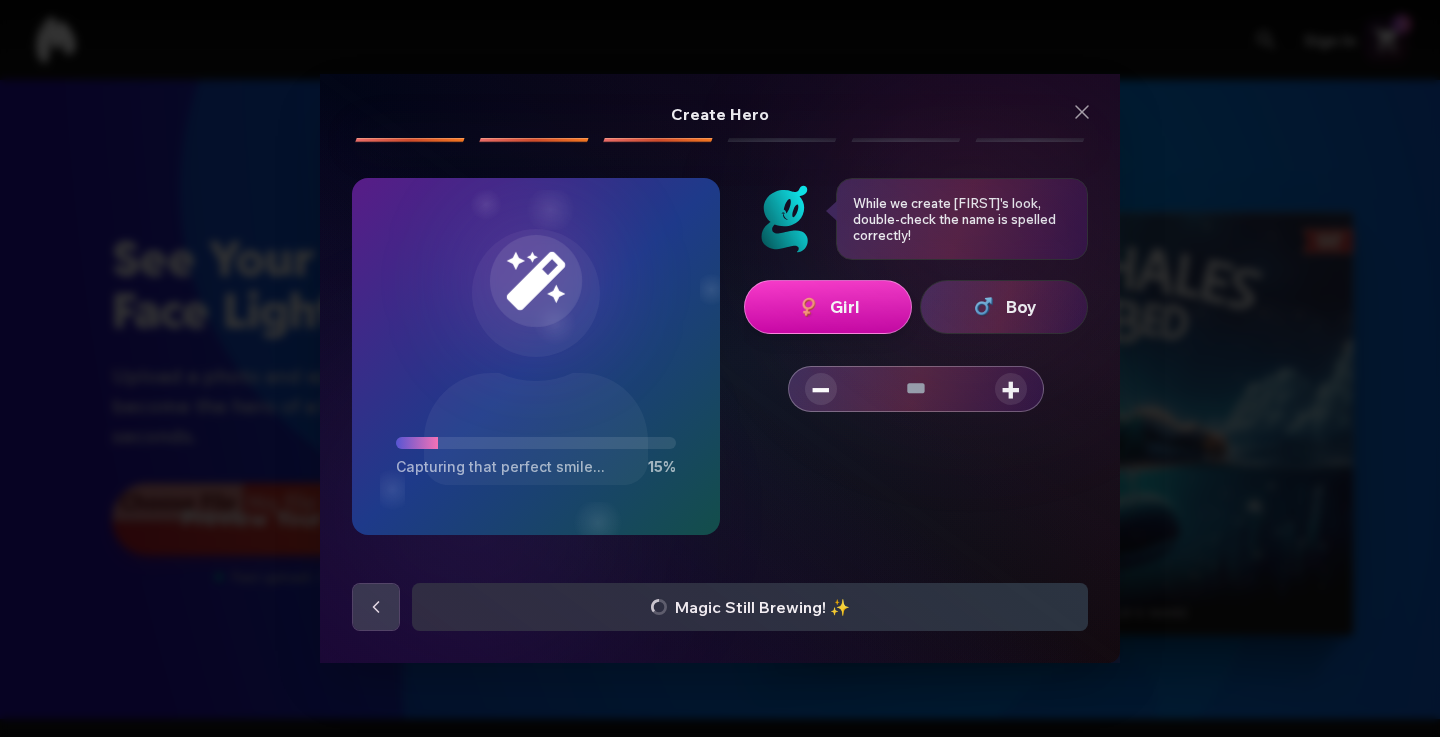 click on "+" at bounding box center [1011, 389] 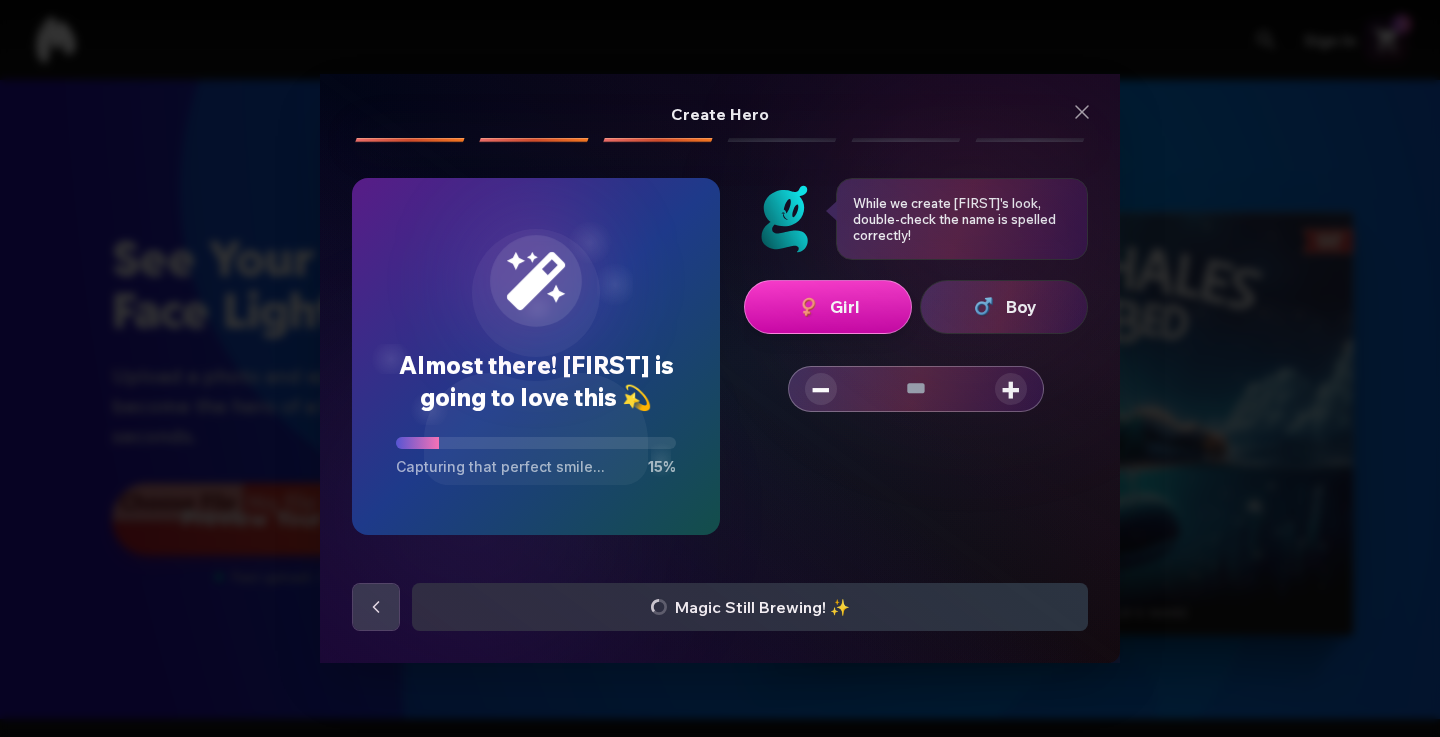click on "+" at bounding box center (1011, 389) 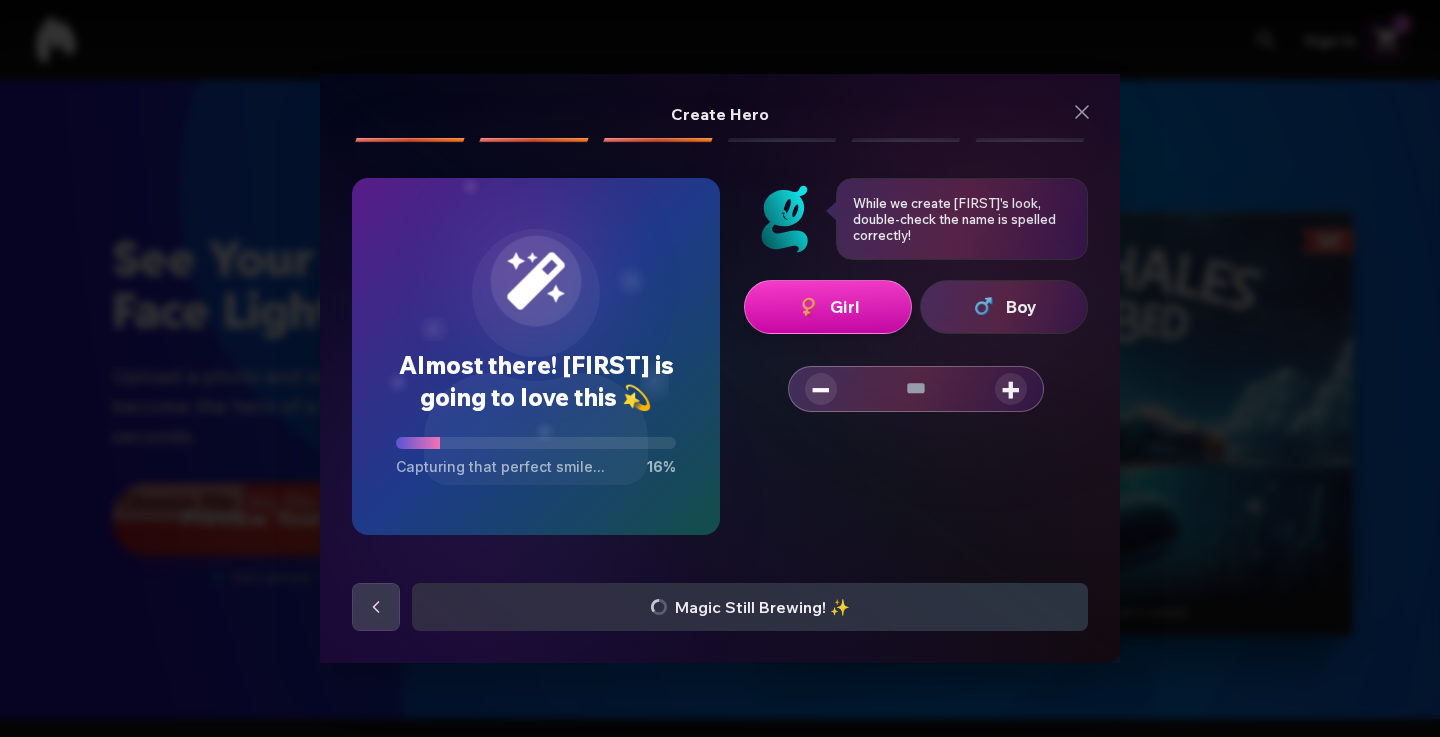 click on "+" at bounding box center [1011, 389] 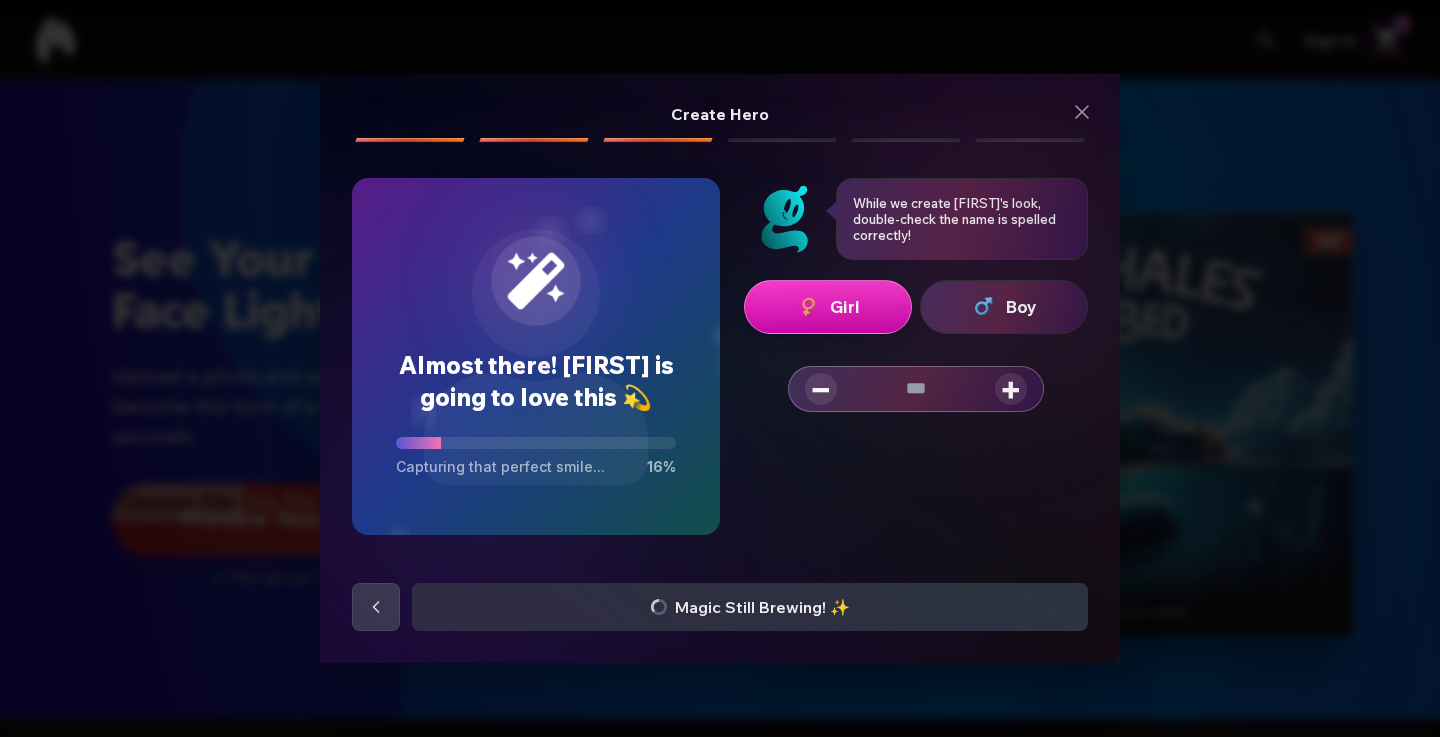 click on "+" at bounding box center [1011, 389] 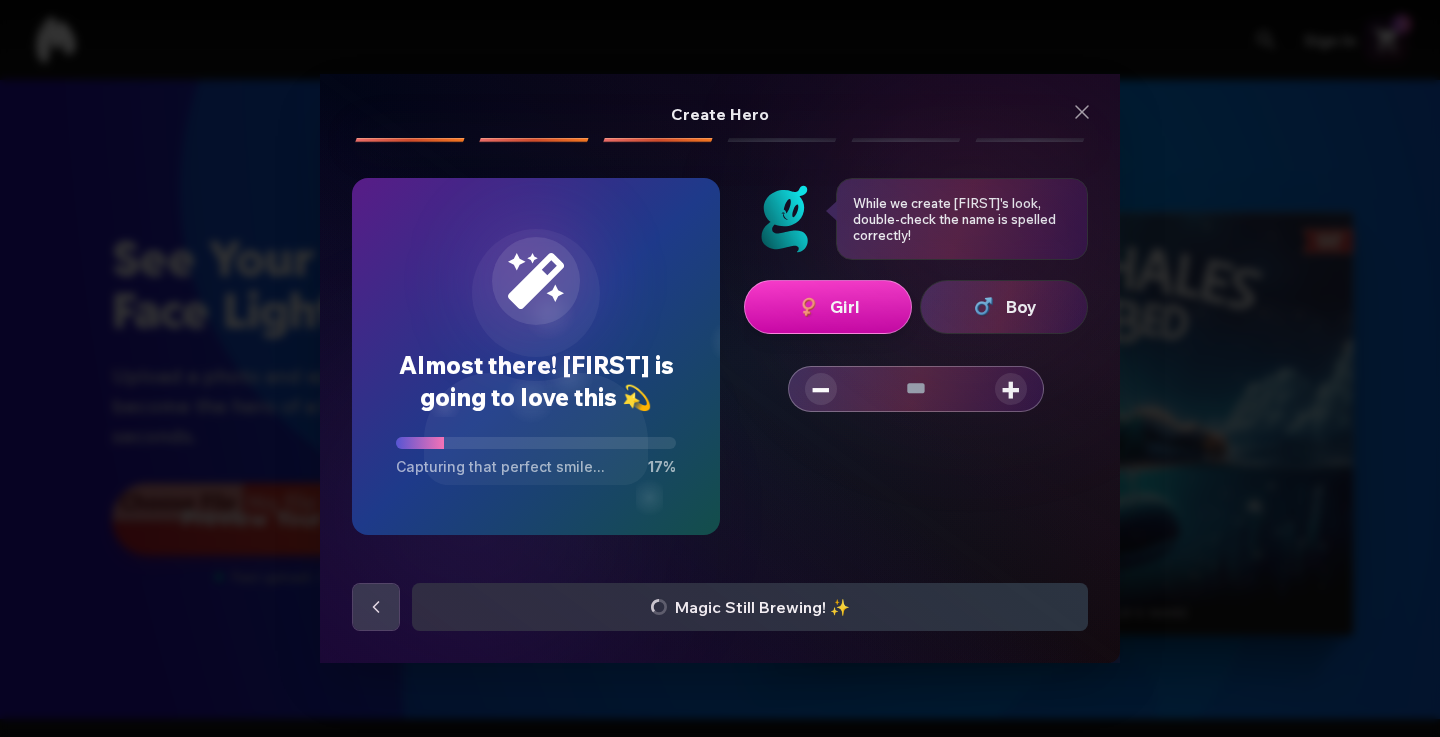 click on "+" at bounding box center (1011, 389) 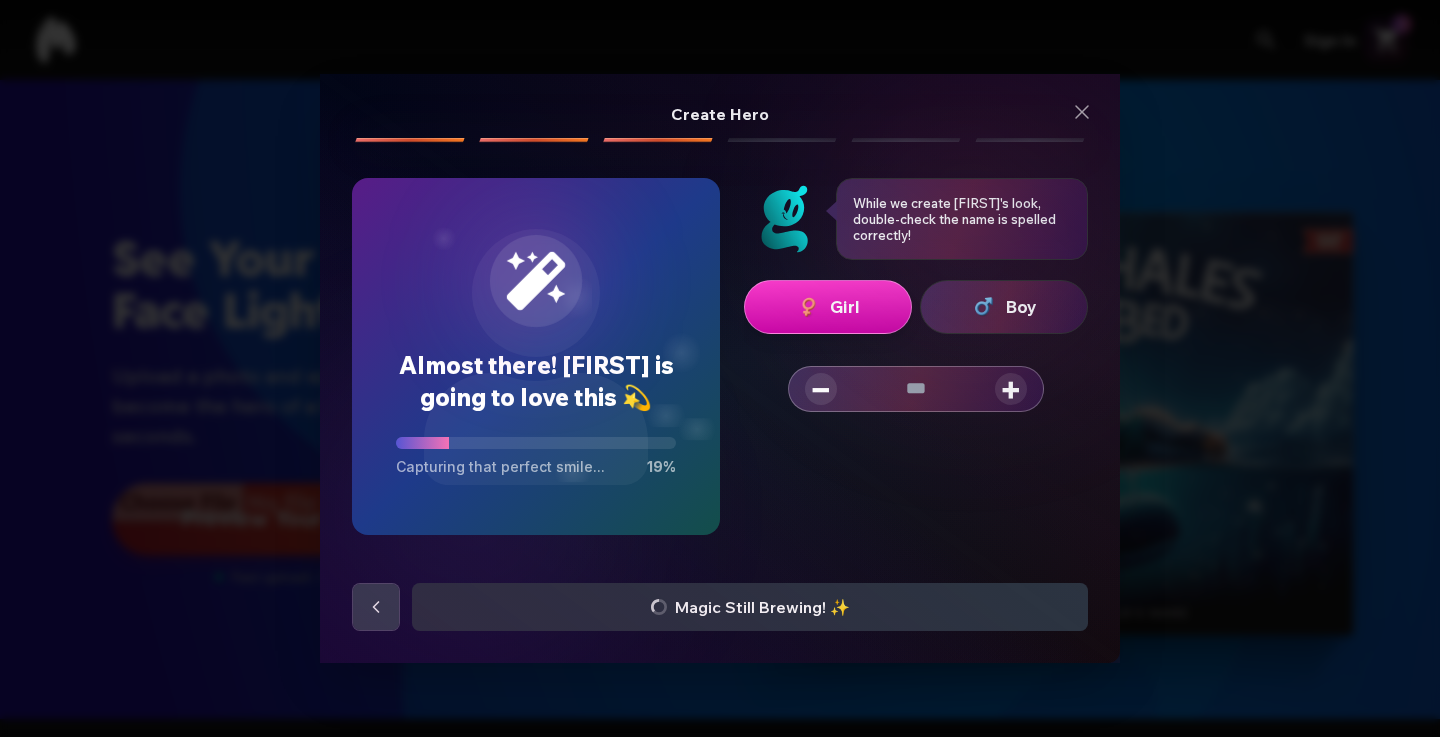 click on "−" at bounding box center [821, 389] 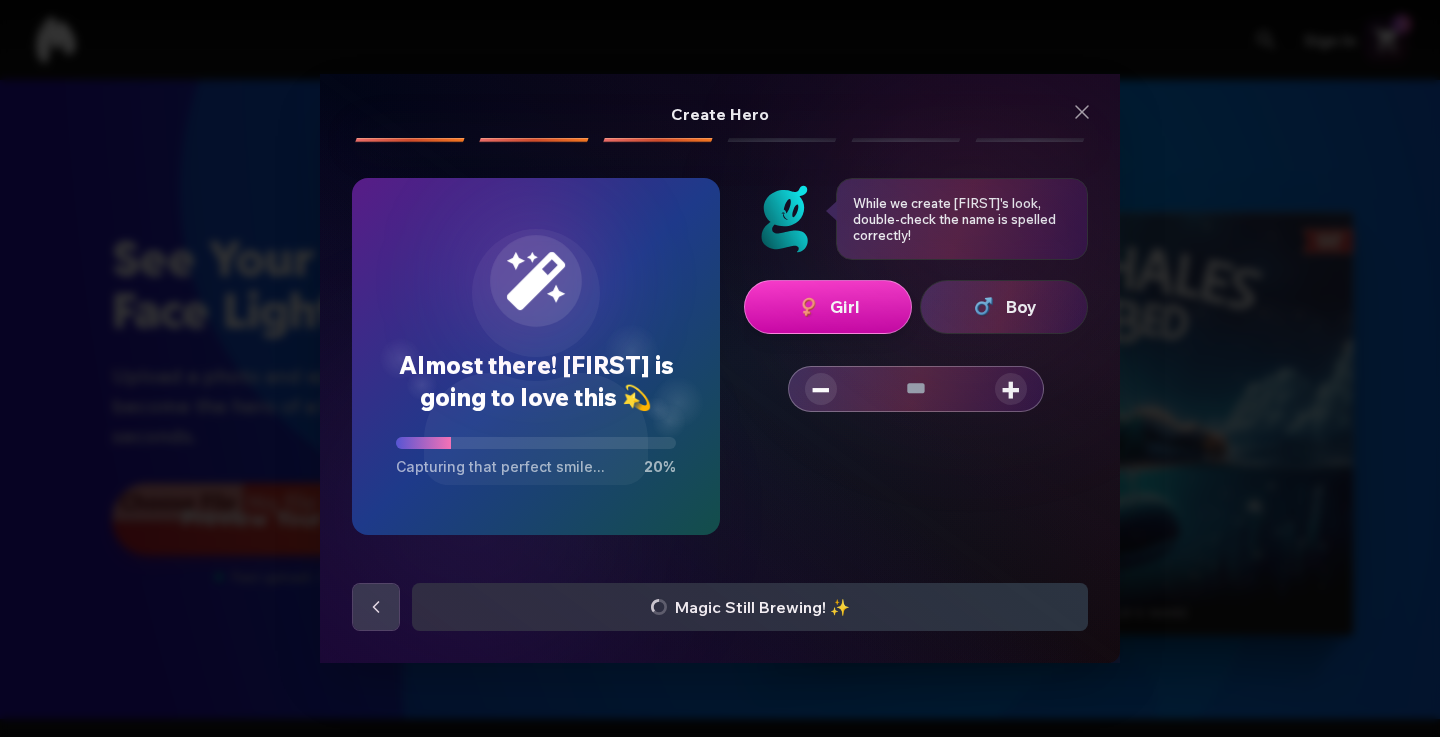 click on "−" at bounding box center [821, 389] 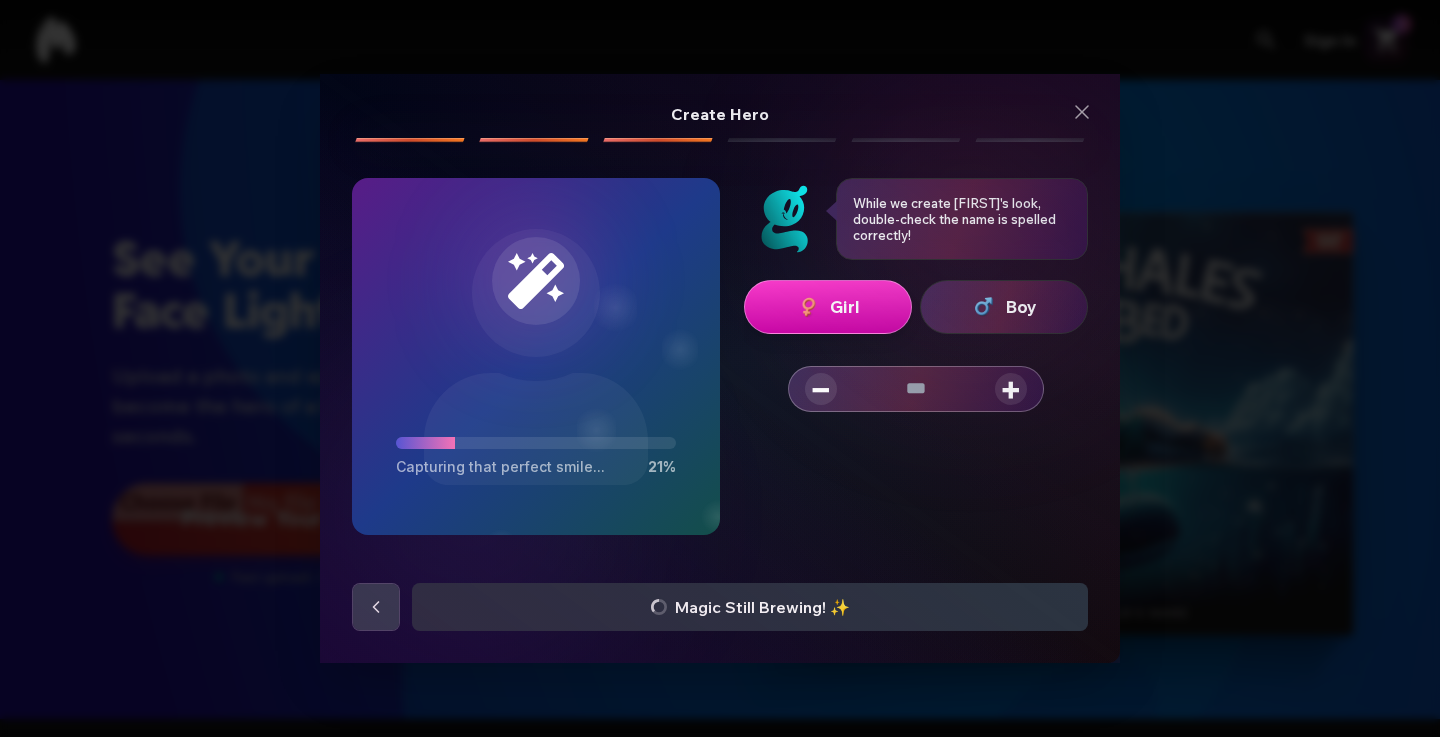 click on "+" at bounding box center [1011, 389] 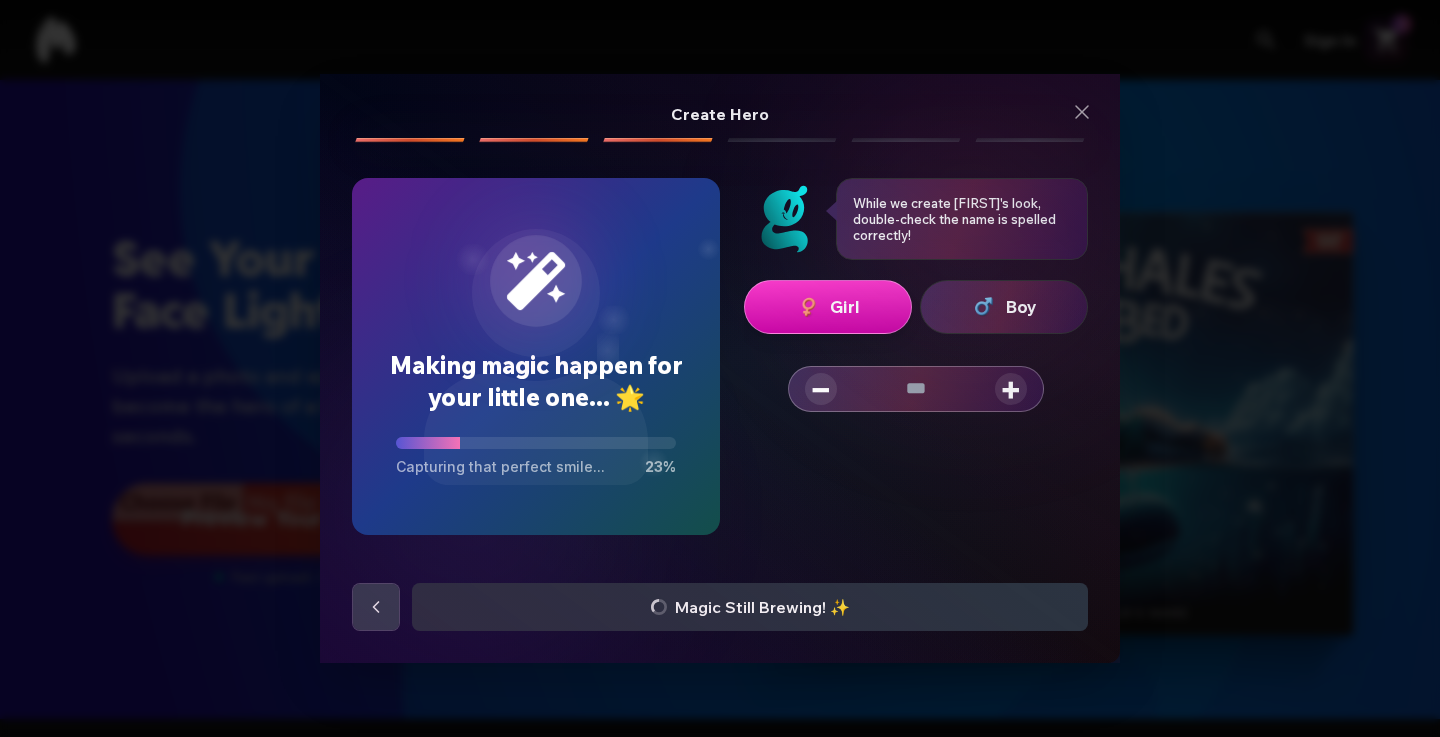 click on "Girl Boy − * +" at bounding box center (916, 424) 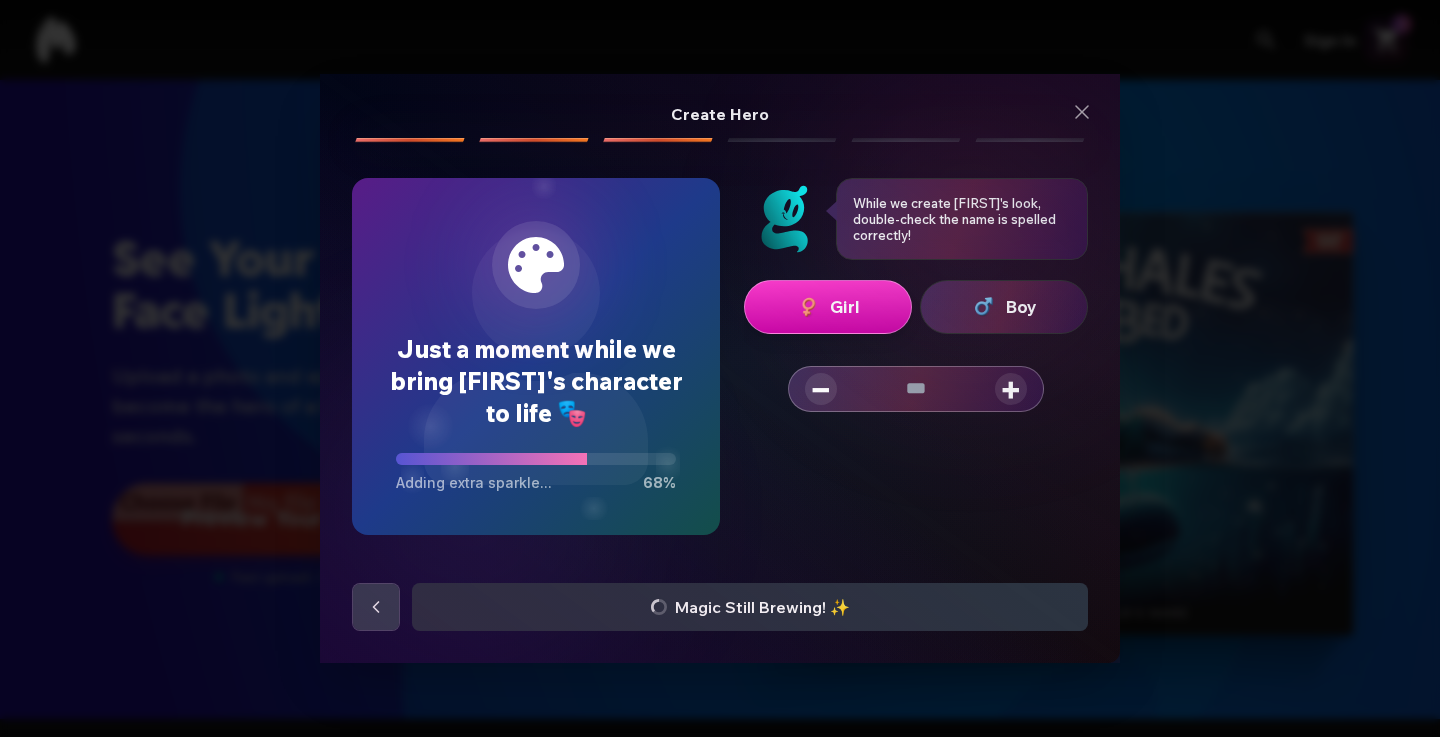 click at bounding box center [984, 307] 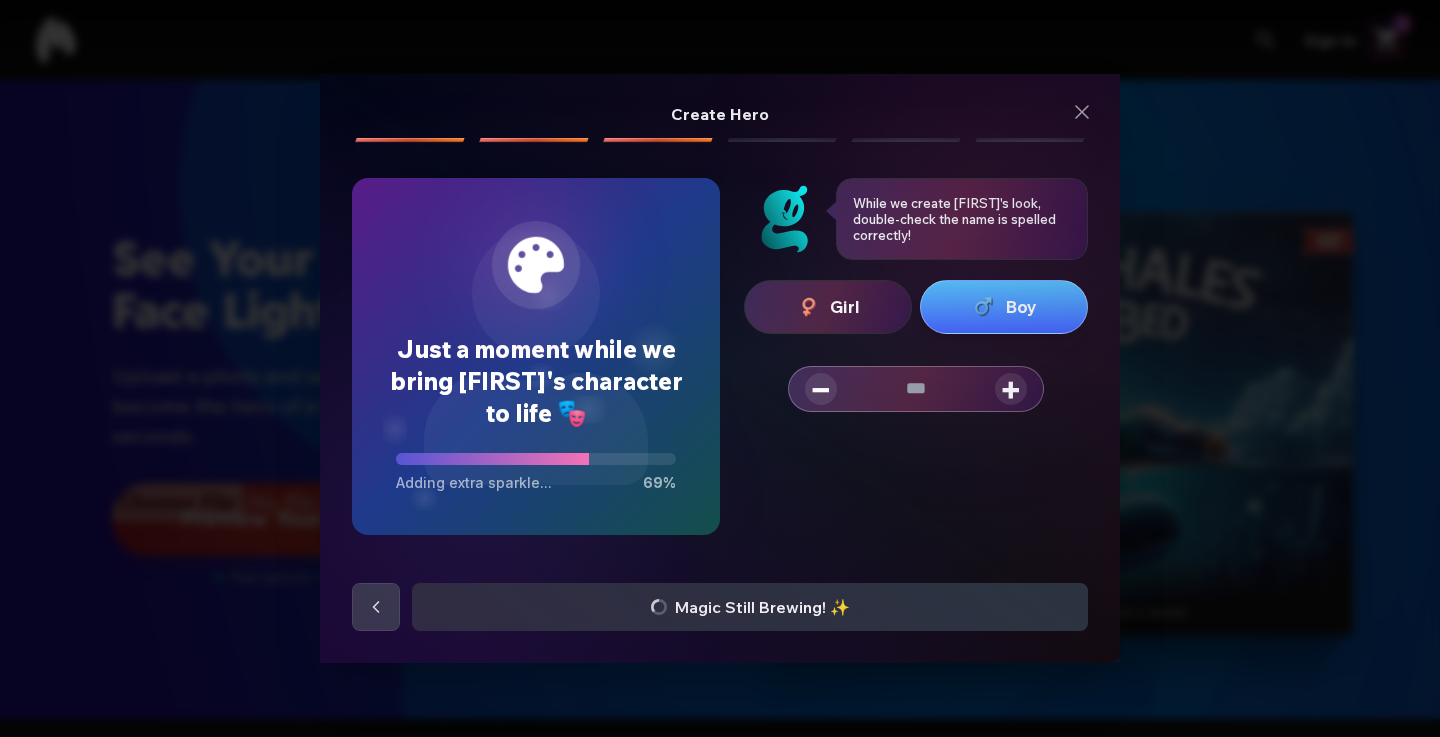click on "Girl" at bounding box center (828, 307) 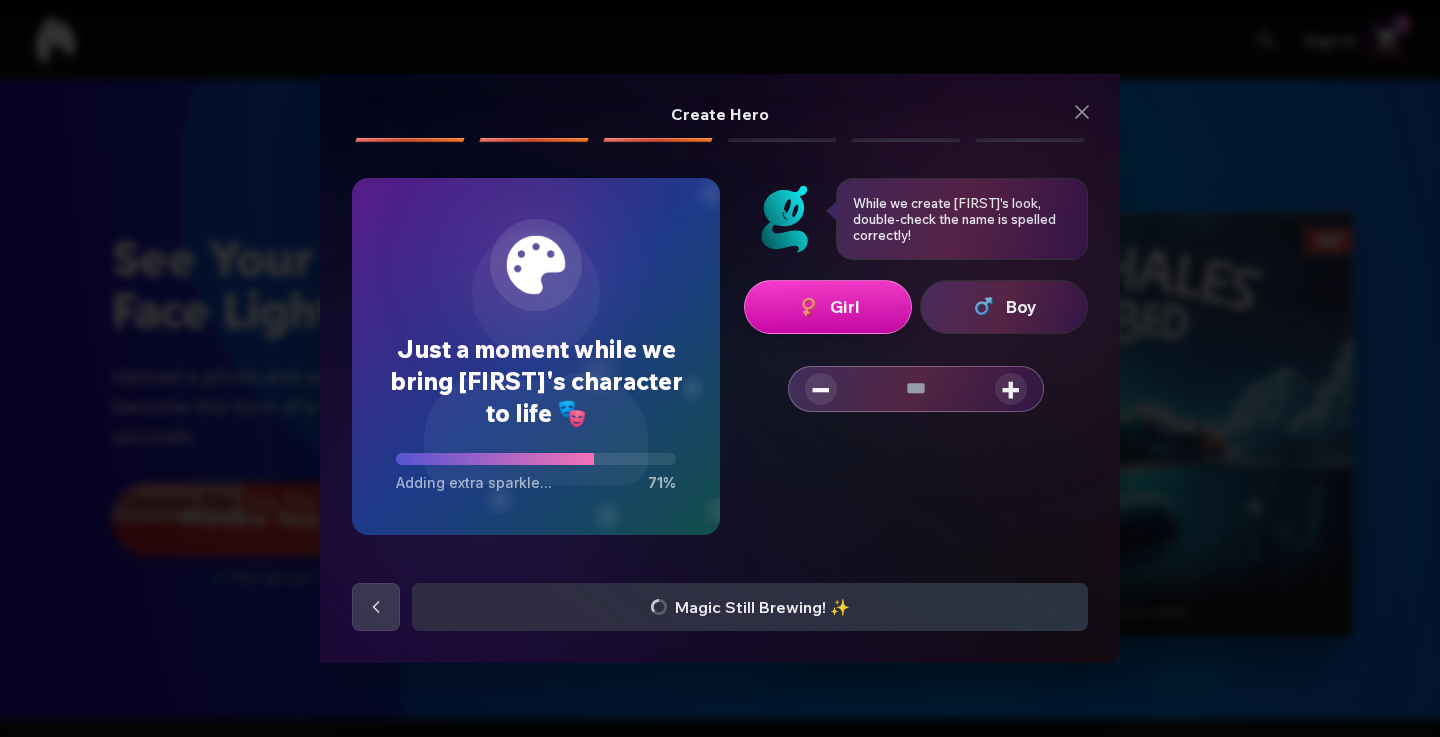 click on "+" at bounding box center (1011, 389) 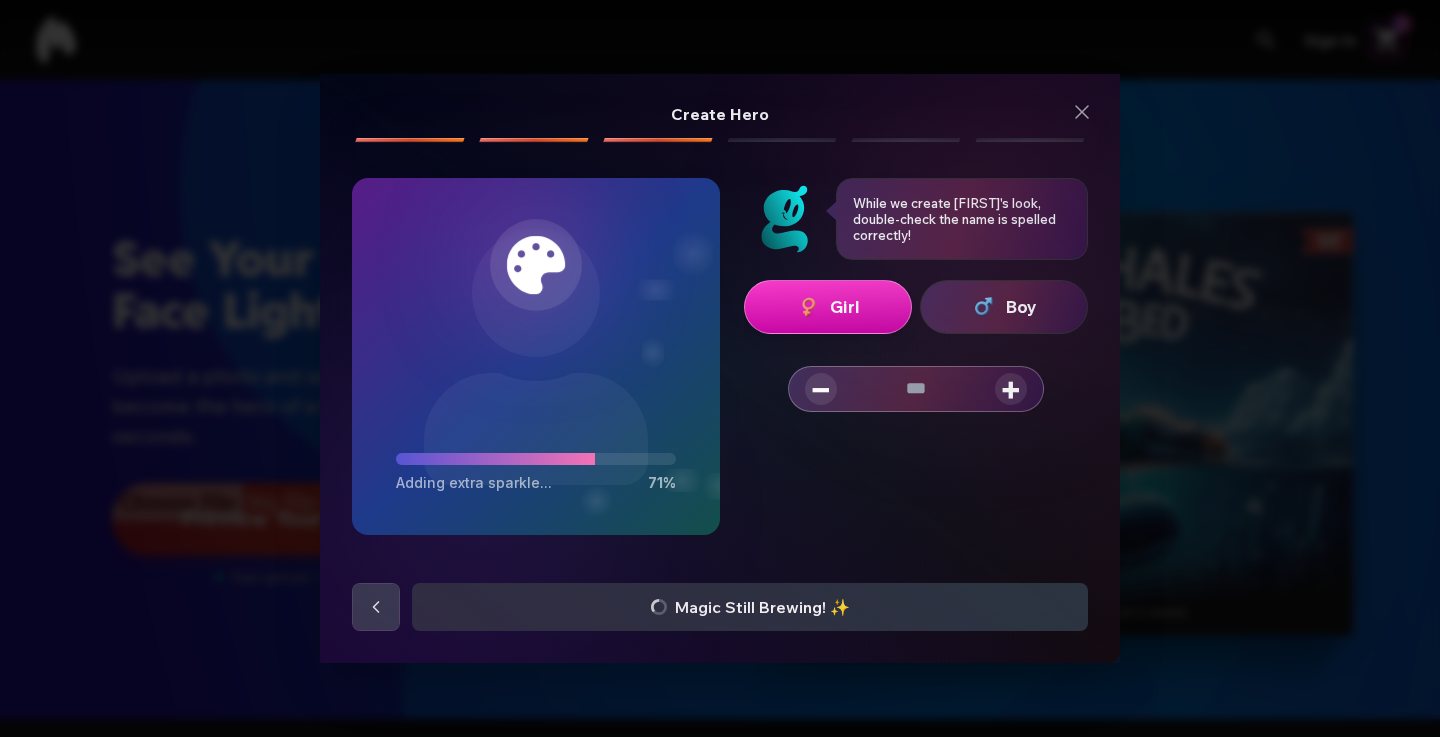 click on "+" at bounding box center [1011, 389] 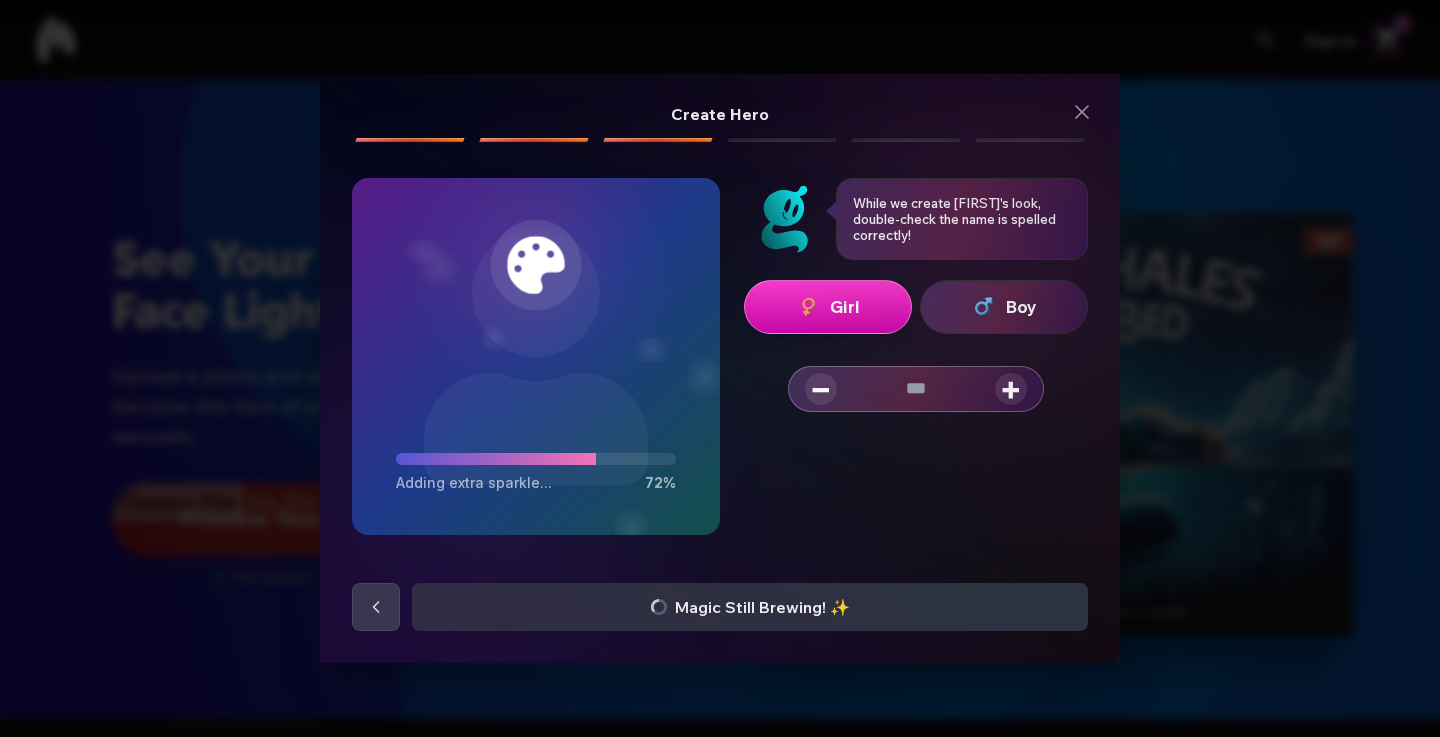 click on "+" at bounding box center (1011, 389) 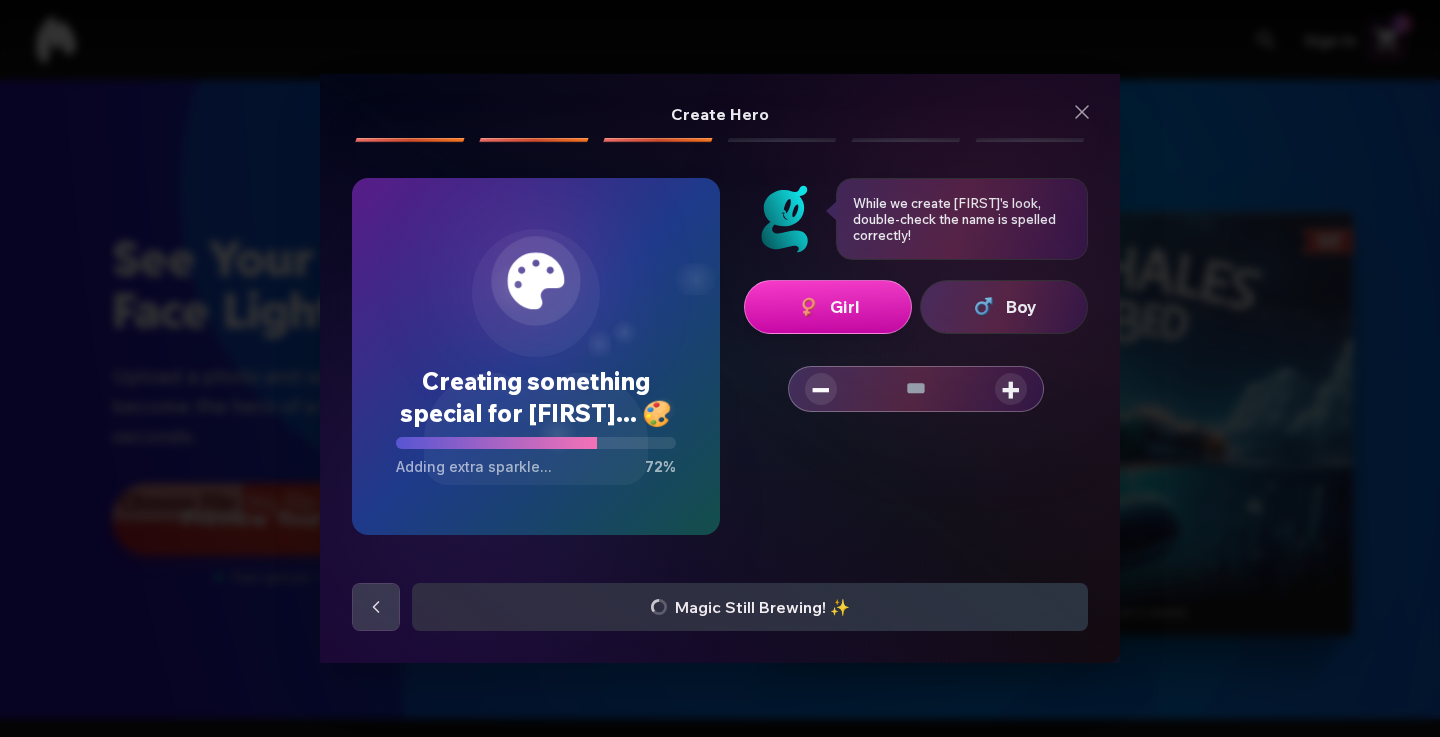 click on "+" at bounding box center (1011, 389) 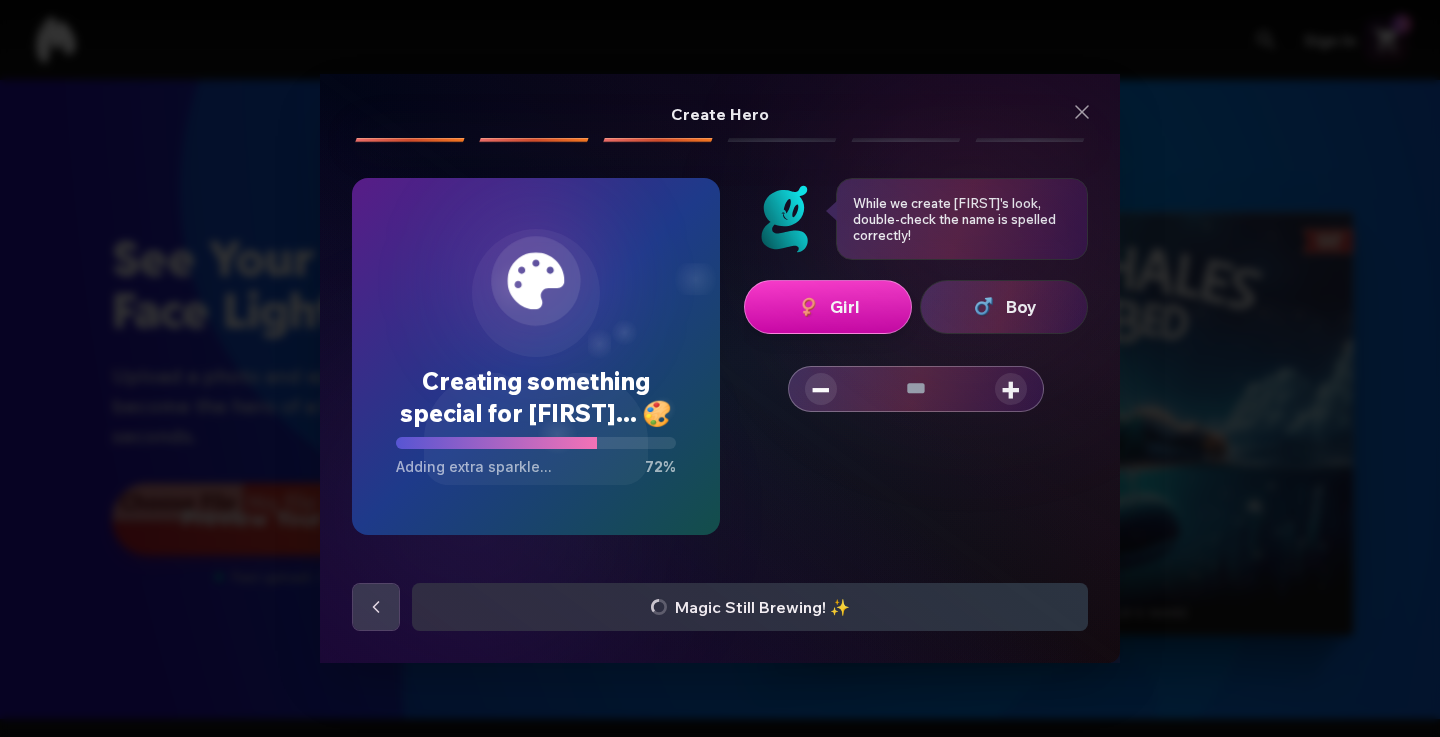 type on "*" 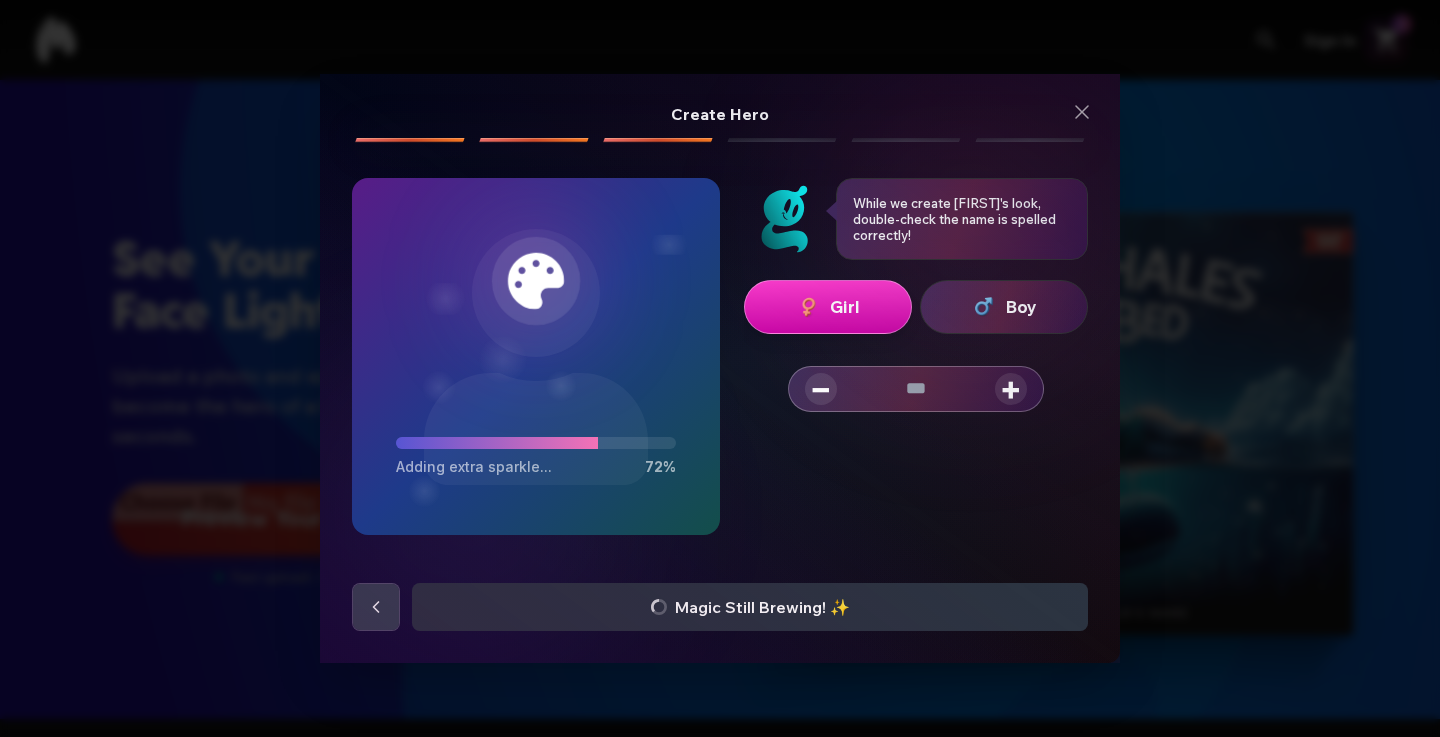 click on "Girl Boy − * +" at bounding box center (916, 424) 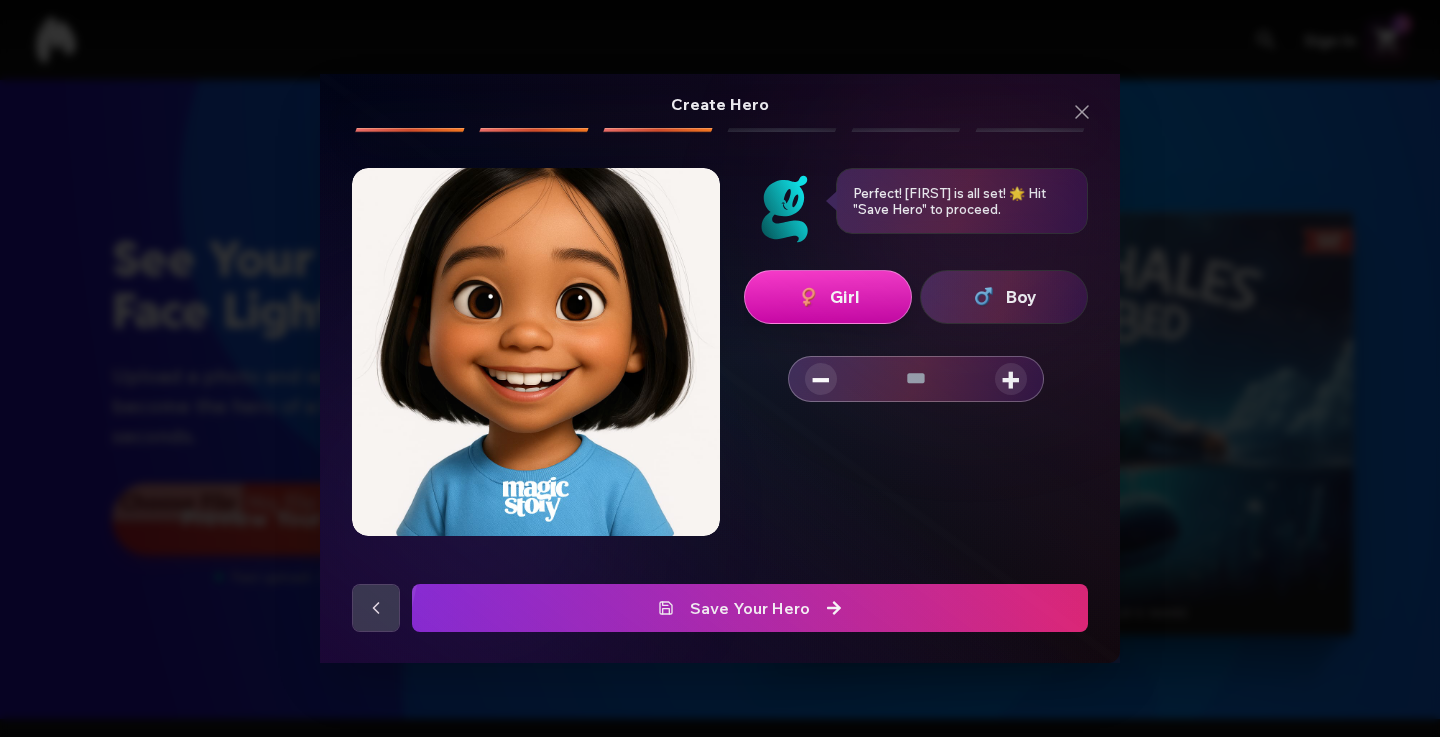 scroll, scrollTop: 0, scrollLeft: 0, axis: both 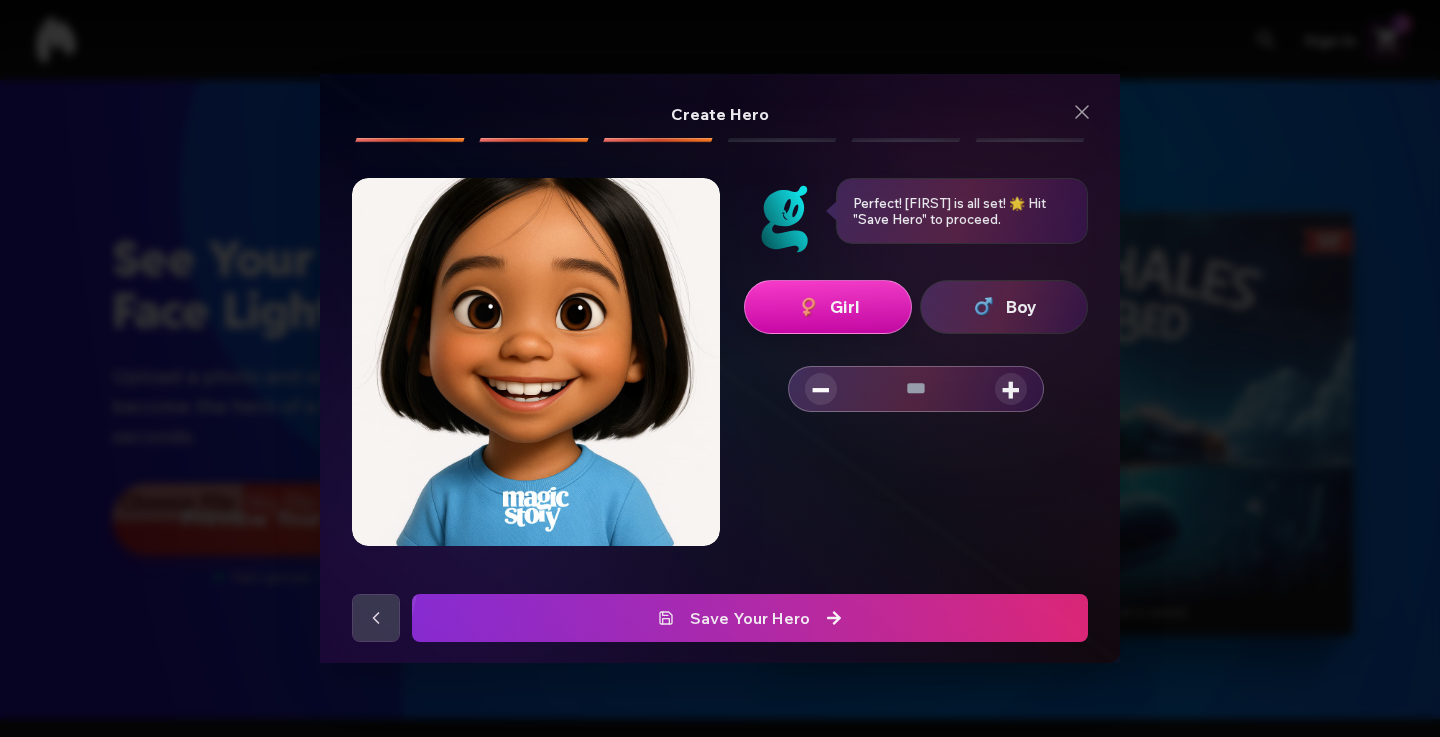 click at bounding box center (750, 618) 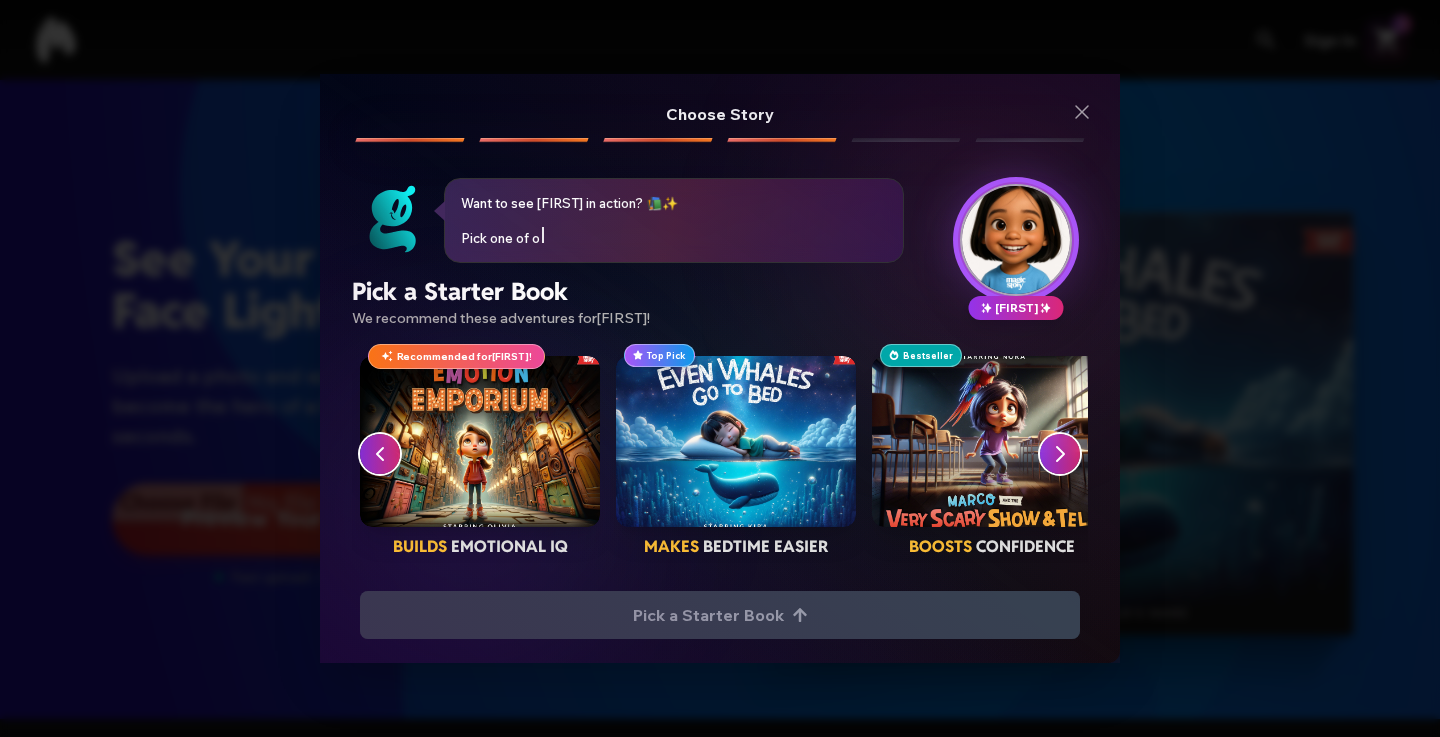 drag, startPoint x: 555, startPoint y: 476, endPoint x: 576, endPoint y: 470, distance: 21.84033 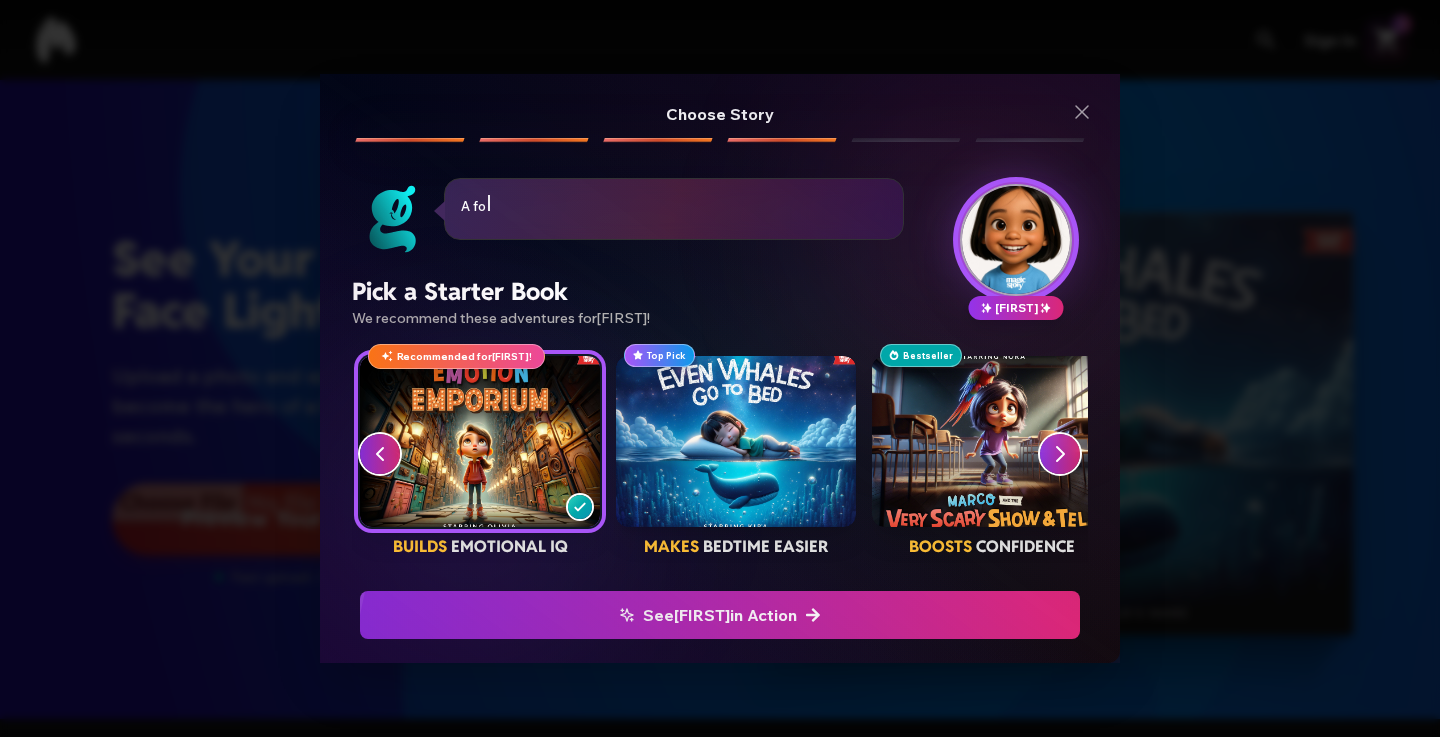 click at bounding box center (992, 442) 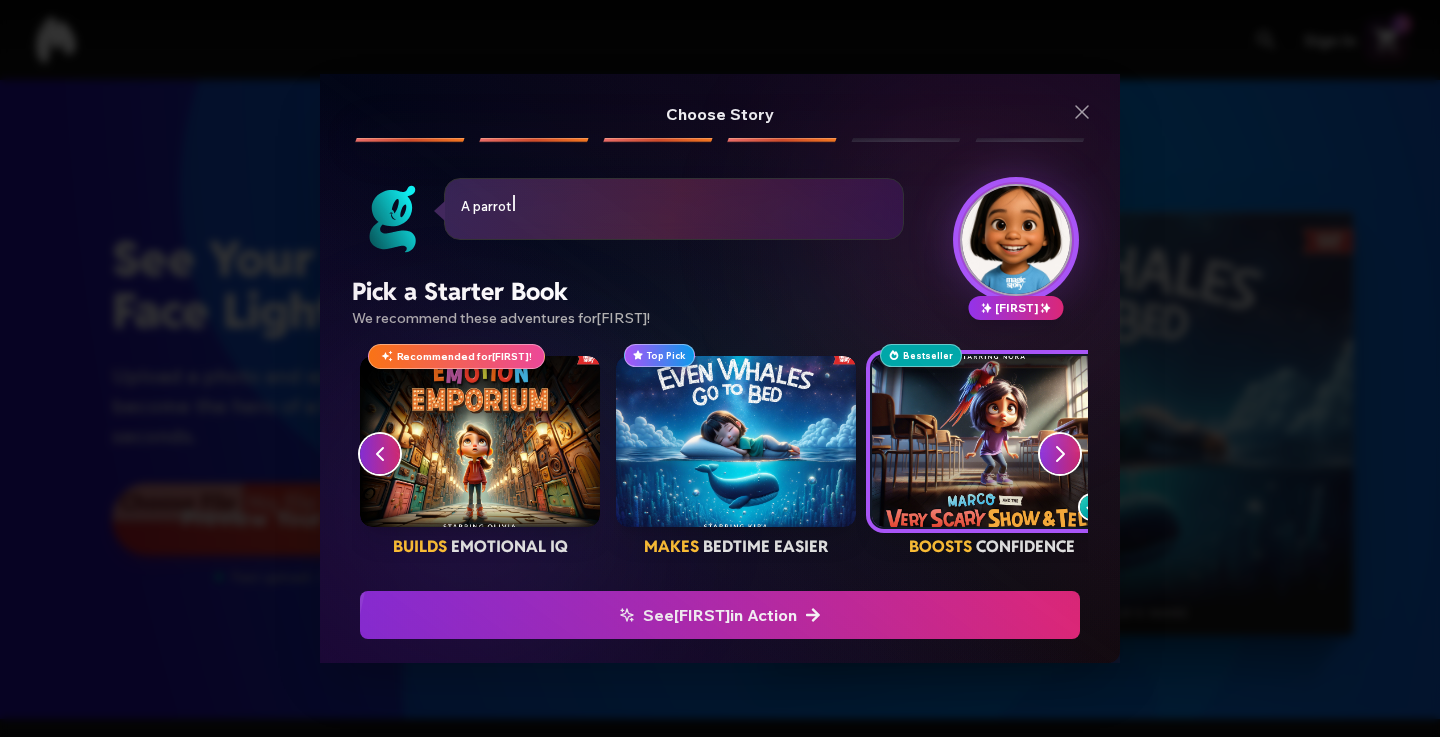 click on "See  [FIRST]  in Action" at bounding box center (720, 615) 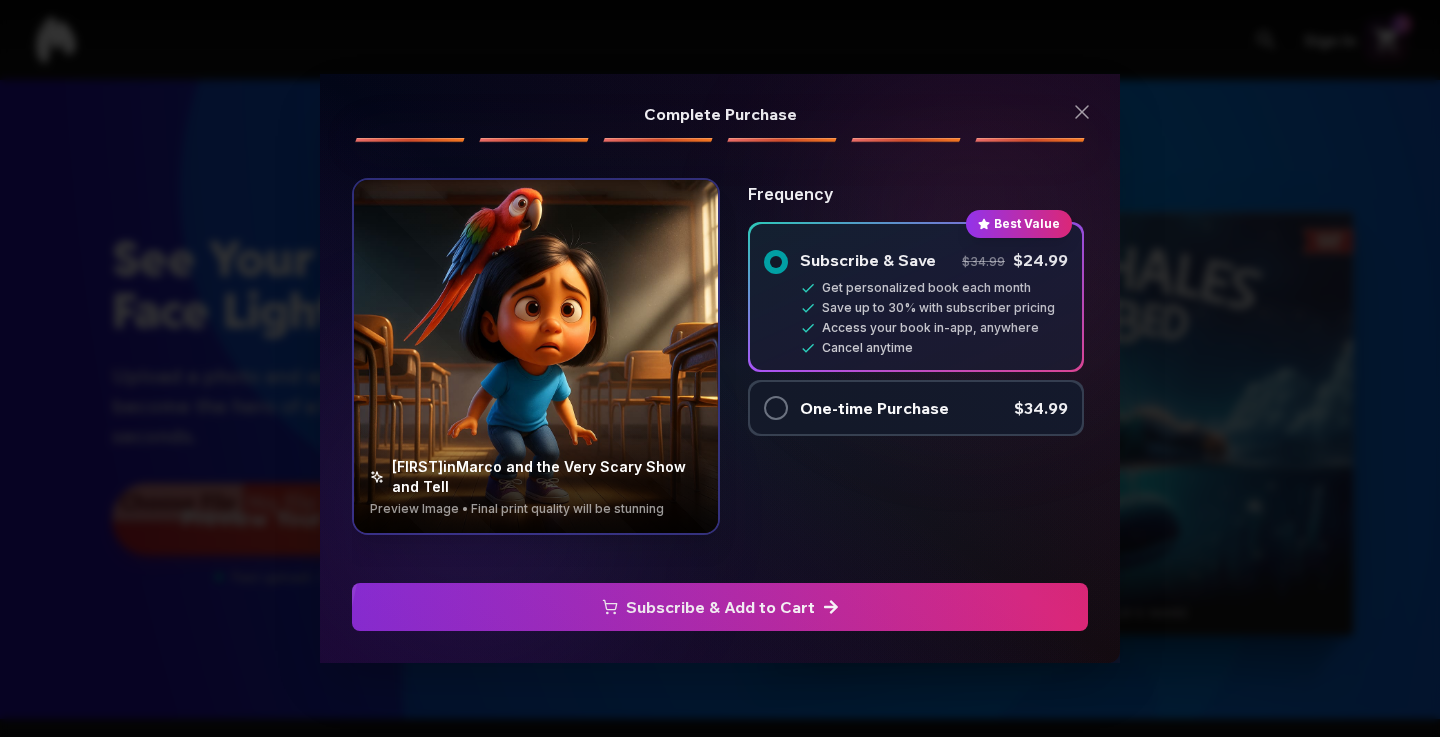 drag, startPoint x: 849, startPoint y: 598, endPoint x: 858, endPoint y: 591, distance: 11.401754 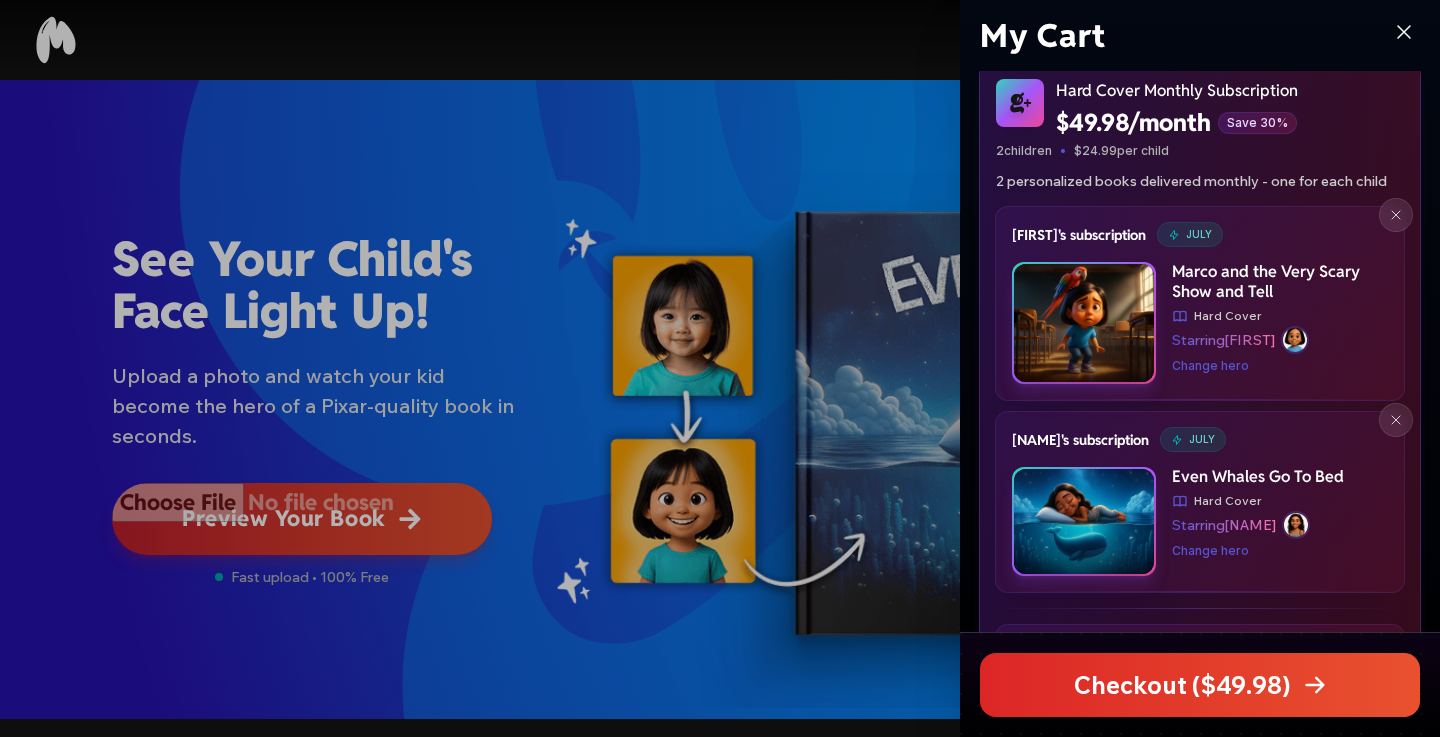 scroll, scrollTop: 0, scrollLeft: 0, axis: both 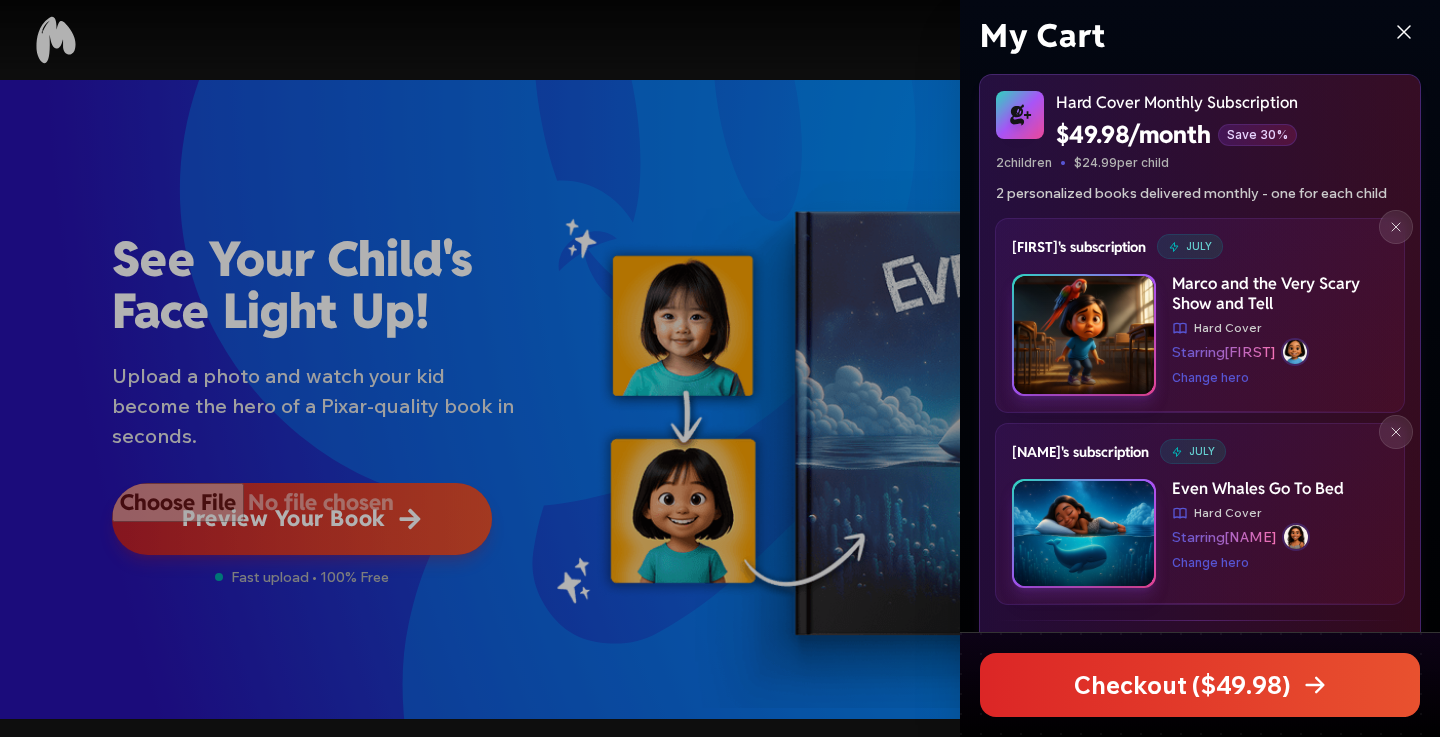 click at bounding box center (720, 368) 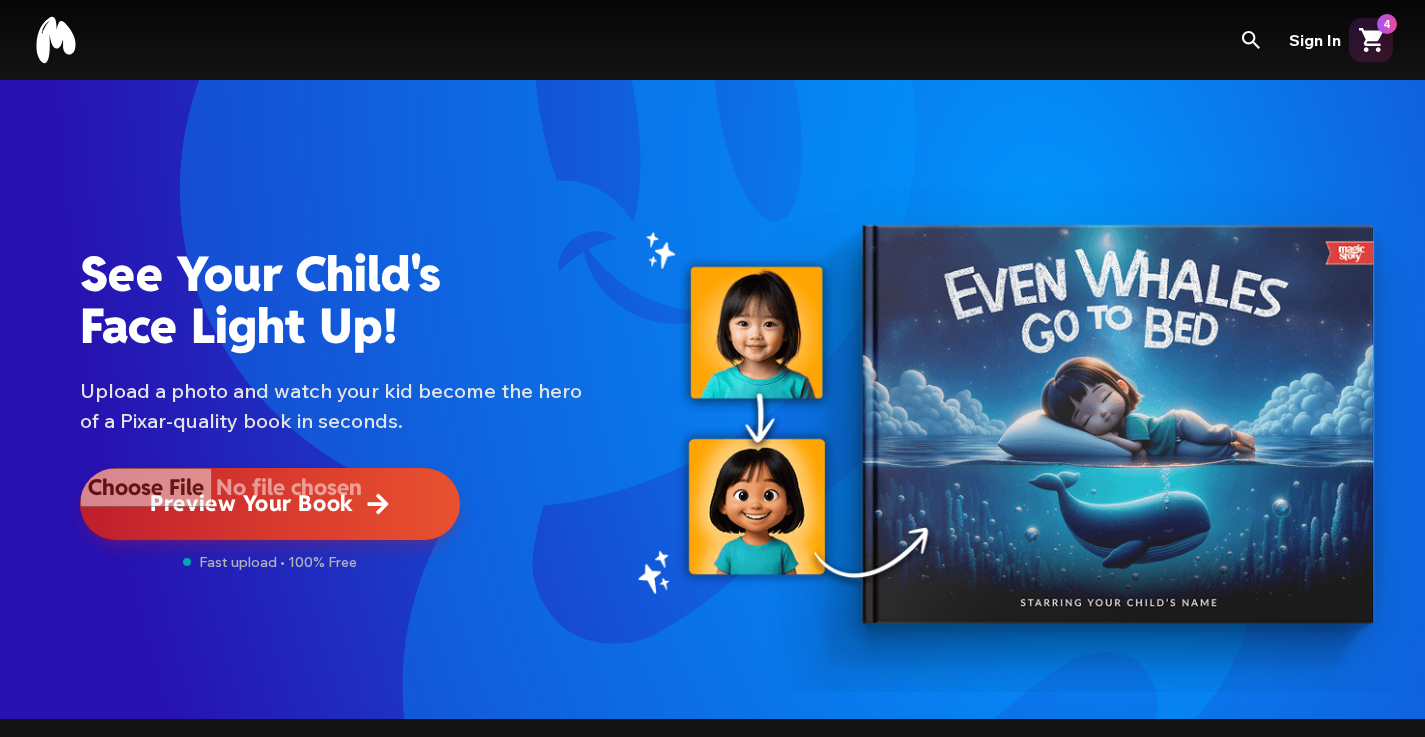 click at bounding box center (270, 504) 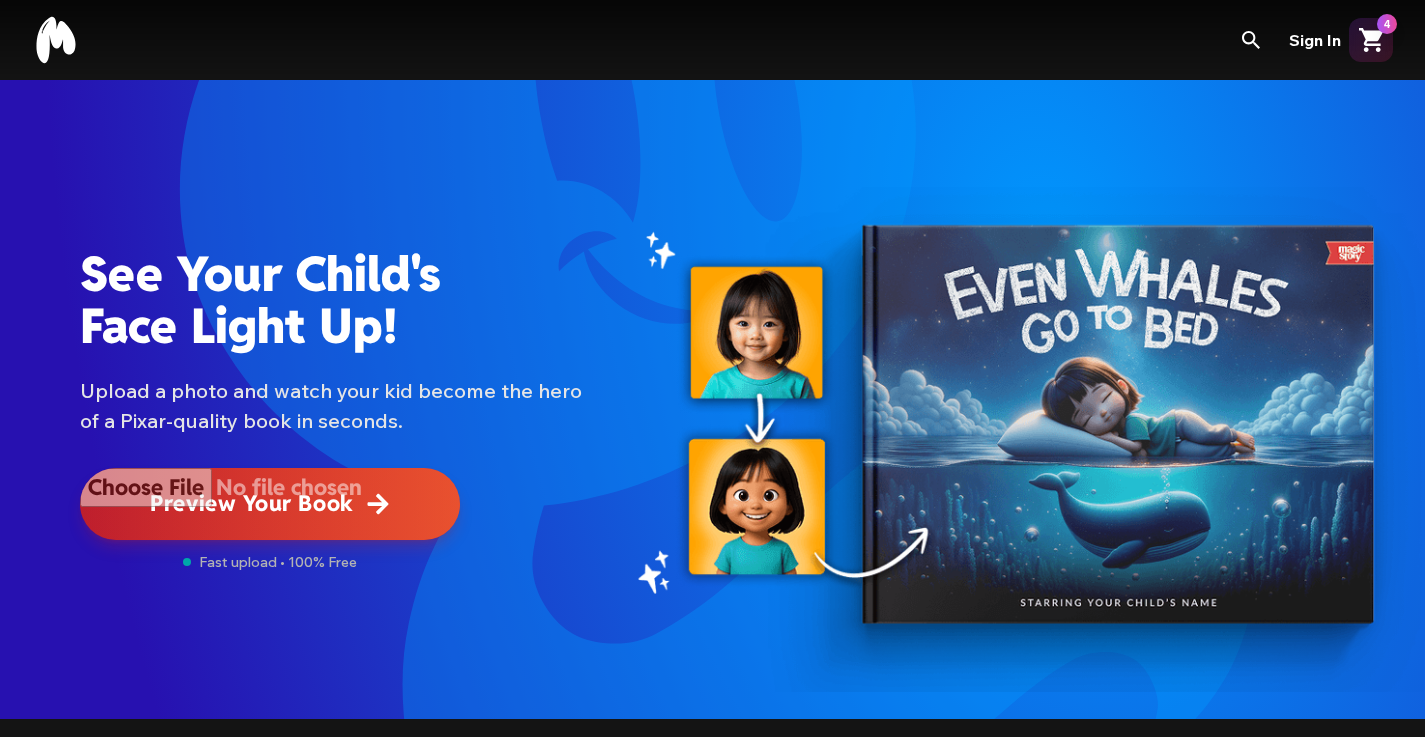 type on "**********" 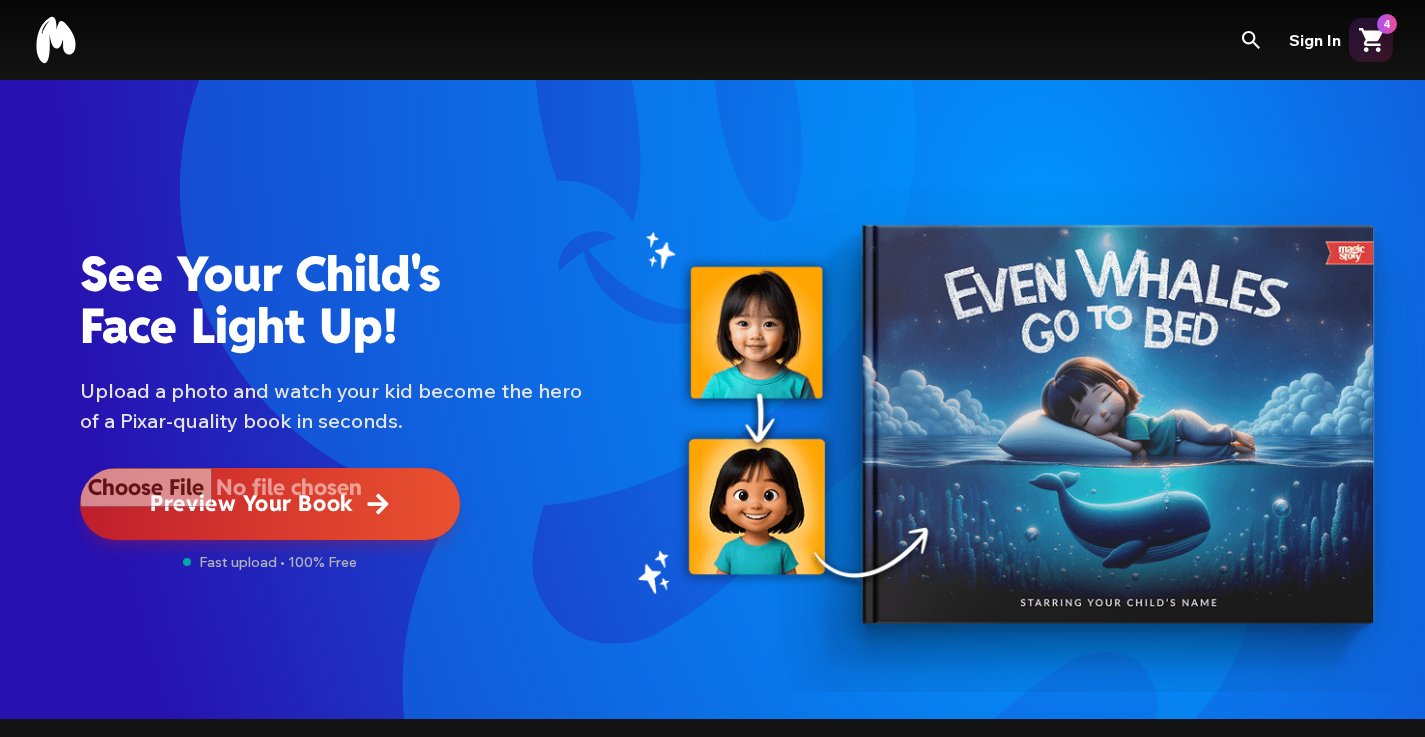 type 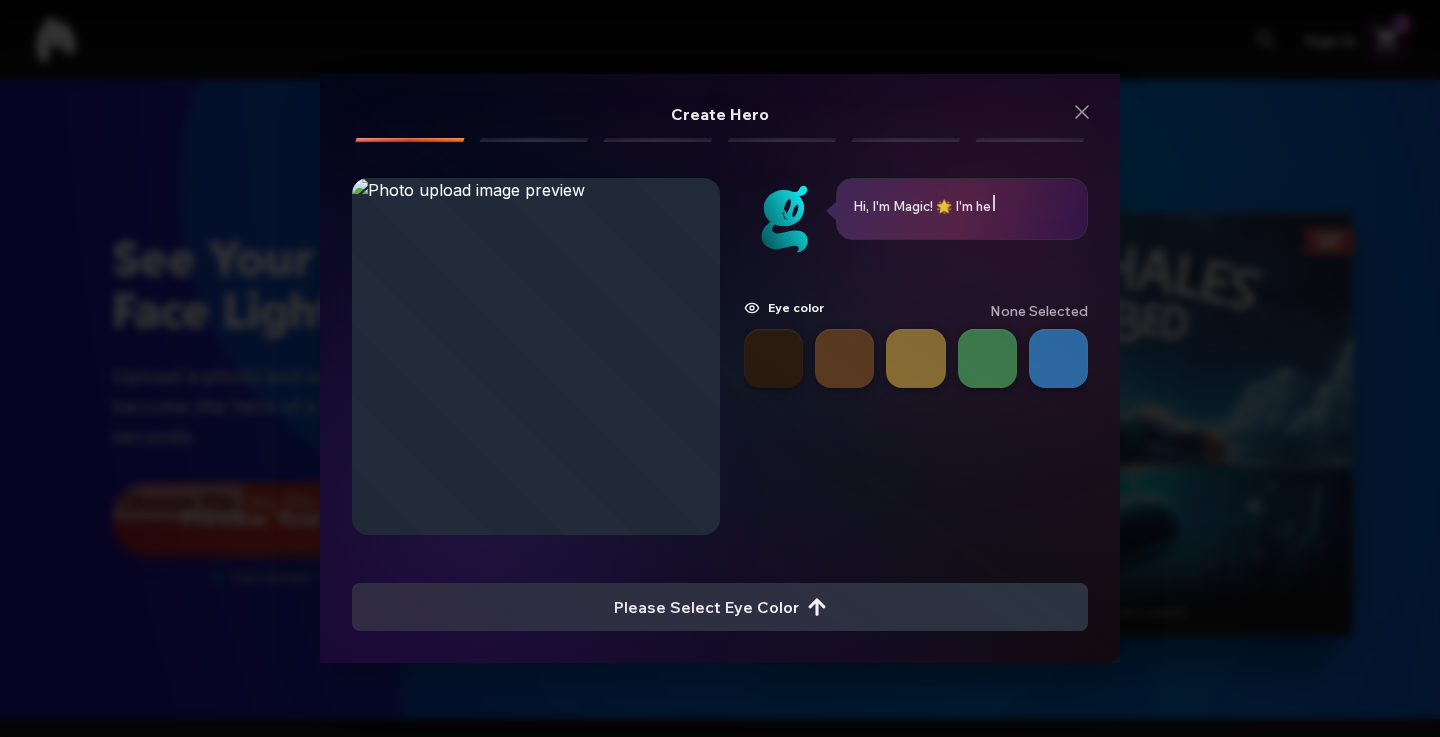 click at bounding box center [773, 358] 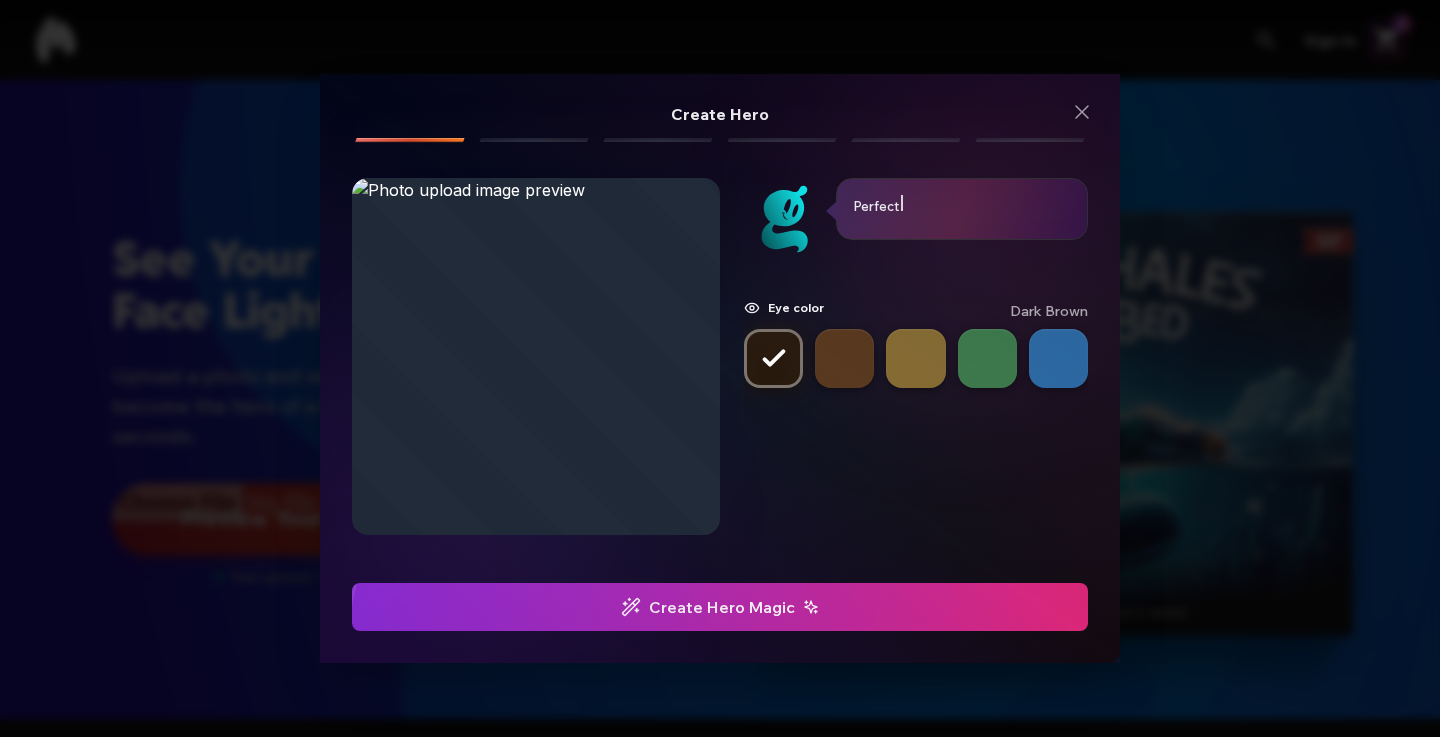 click on "Create Hero Magic" at bounding box center [720, 607] 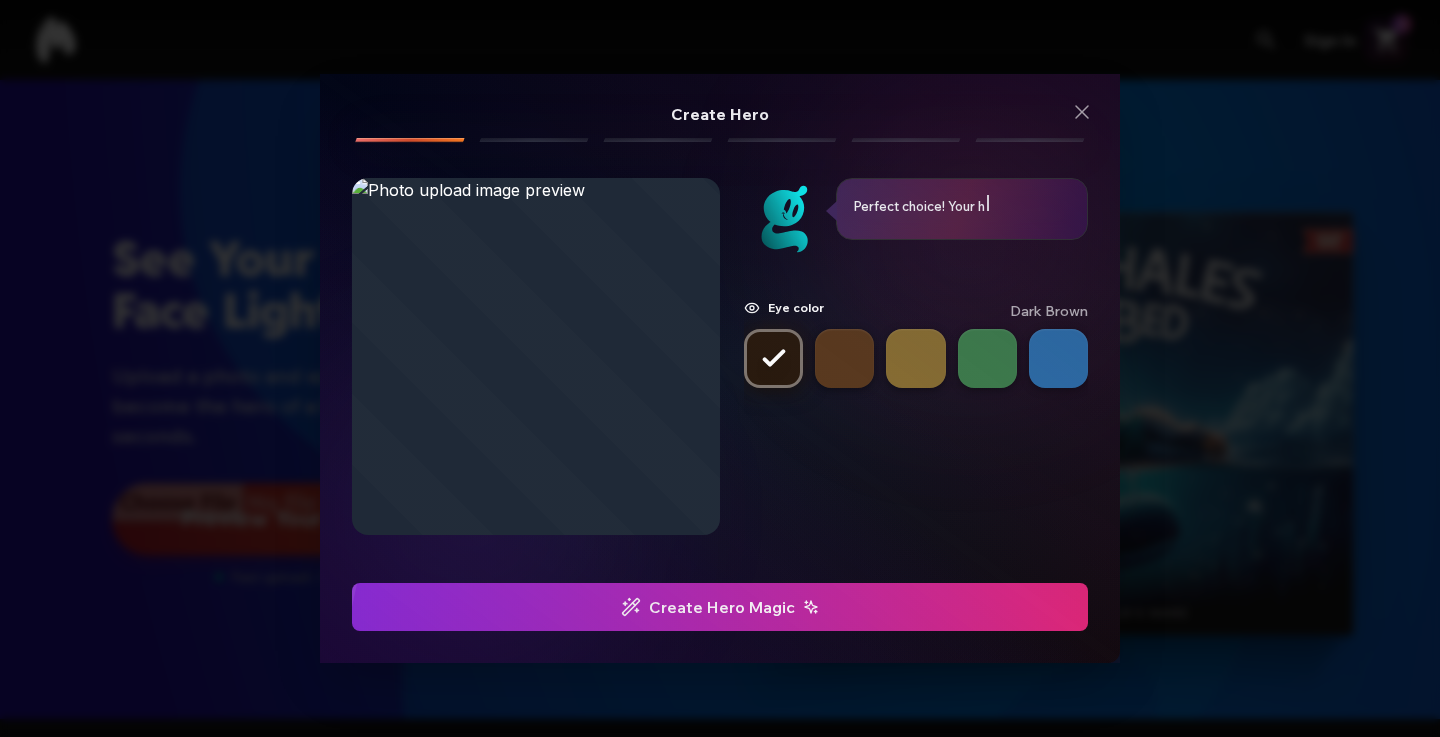 click at bounding box center (-752, 607) 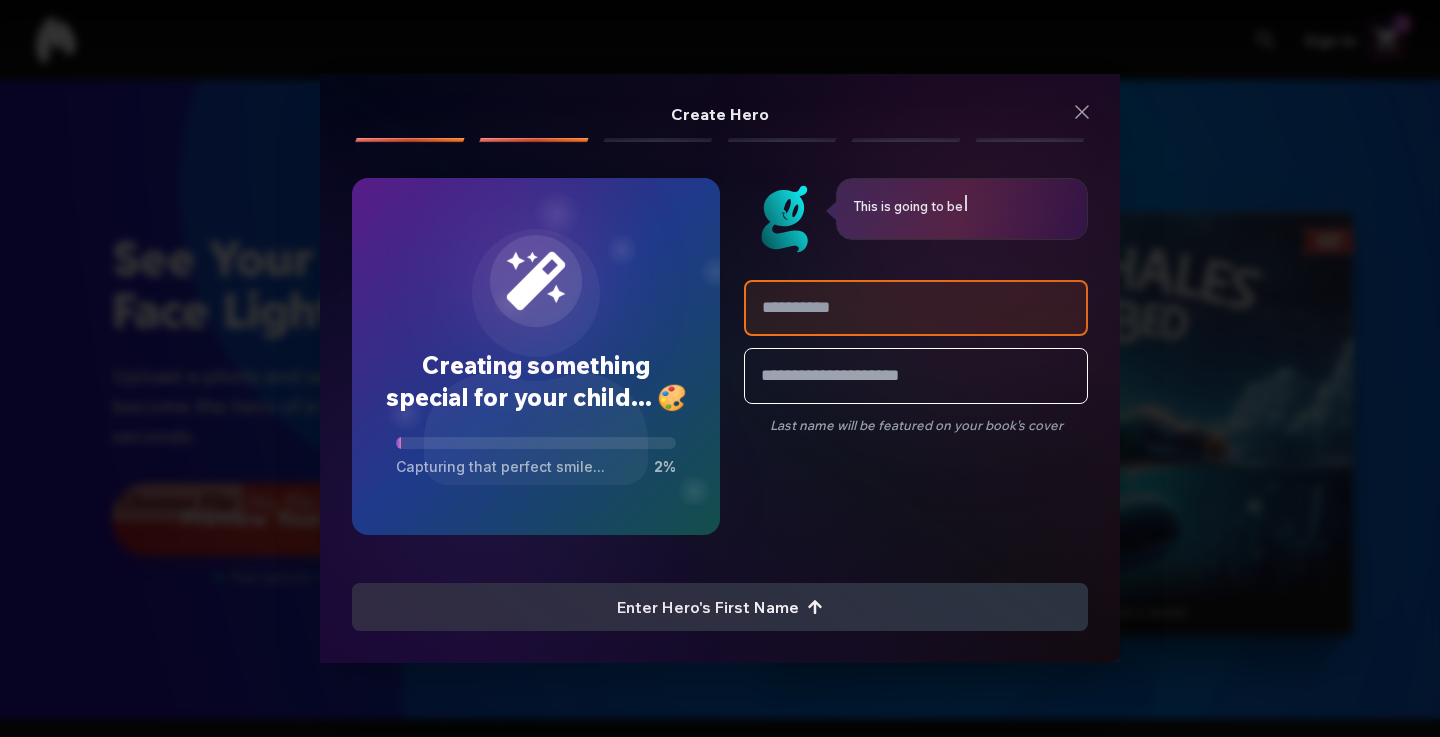 click at bounding box center (916, 308) 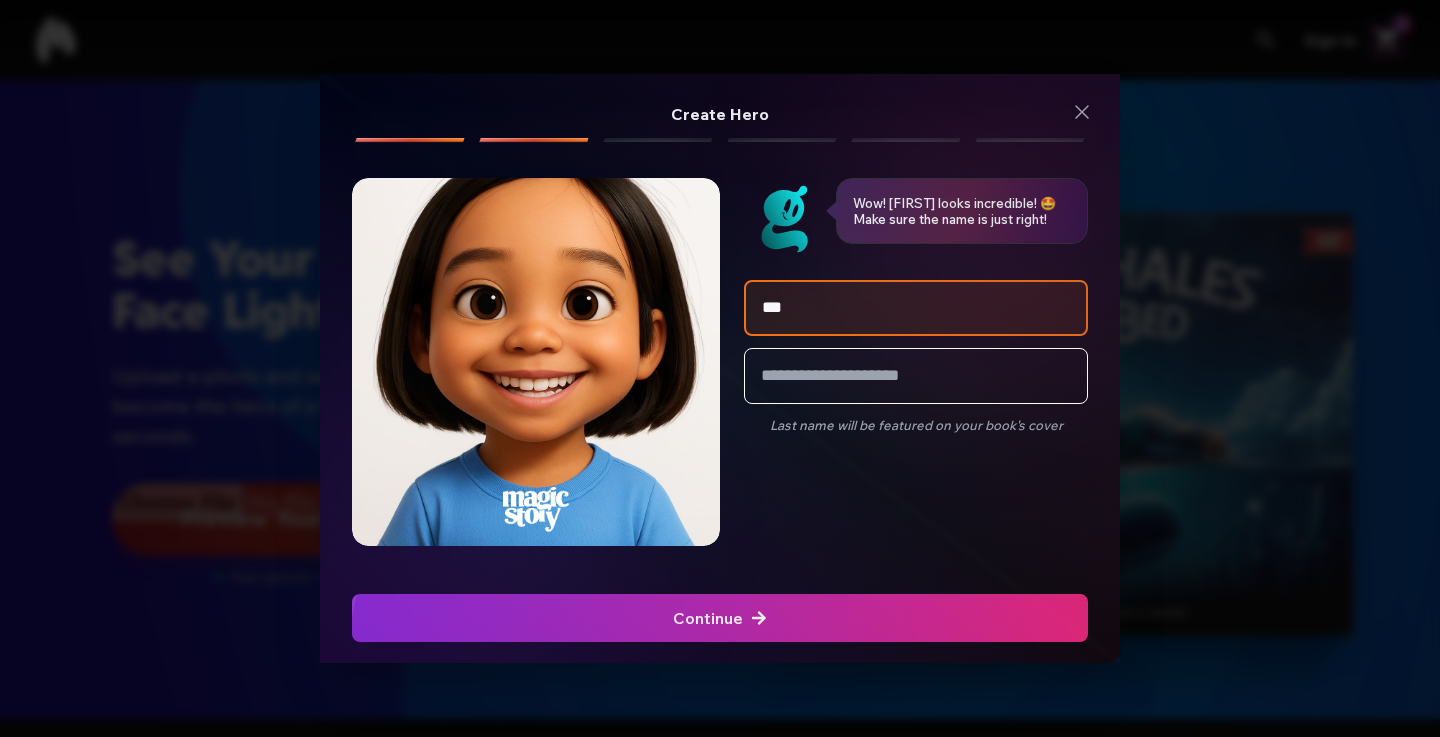 type on "***" 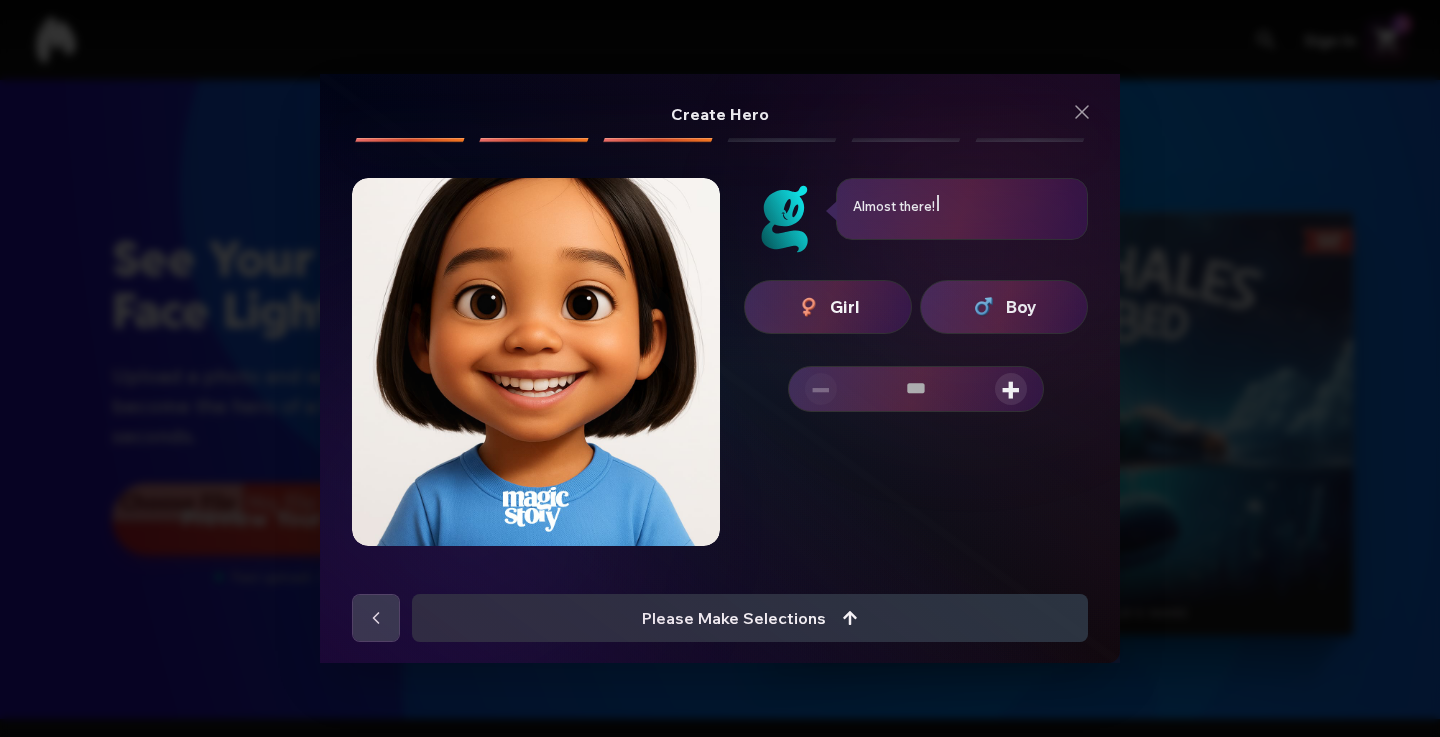 click on "Boy" at bounding box center (1021, 307) 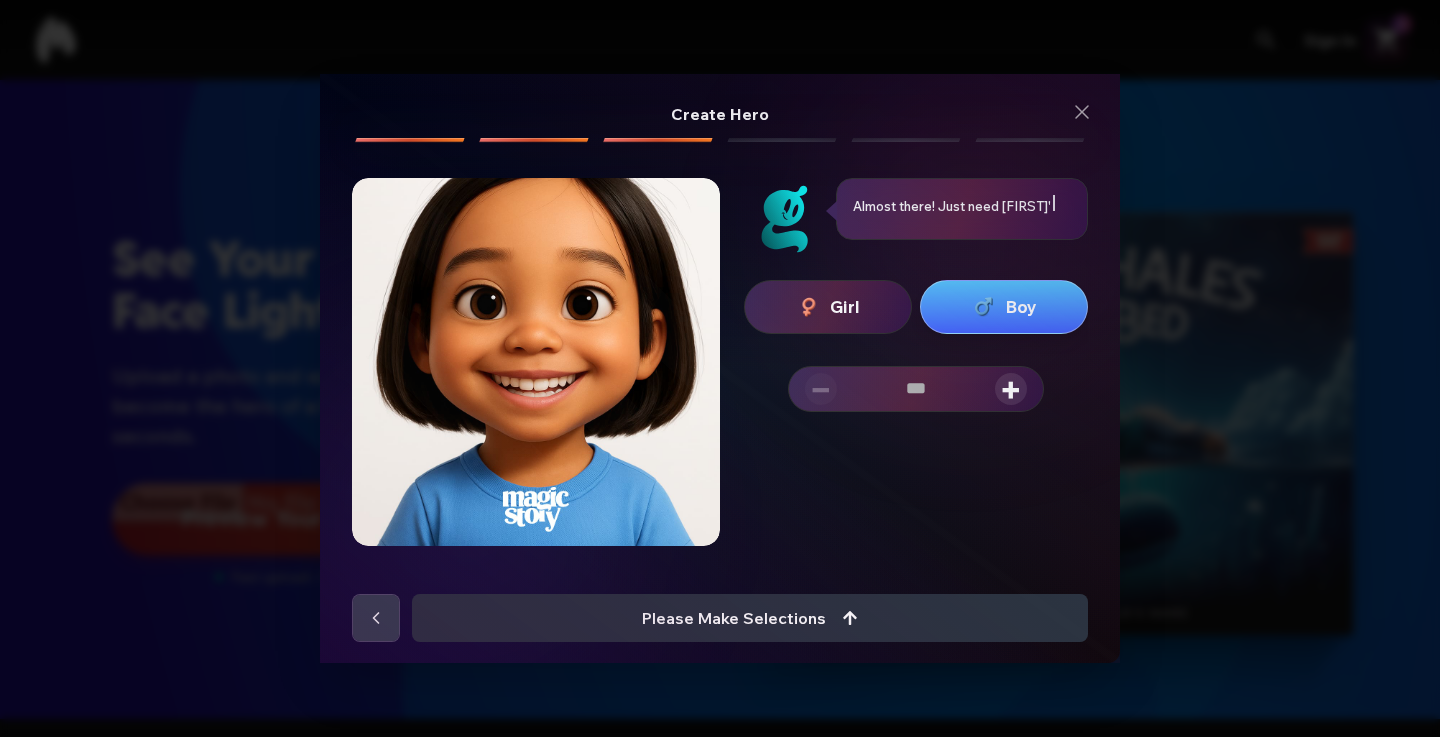 click on "Girl" at bounding box center [828, 307] 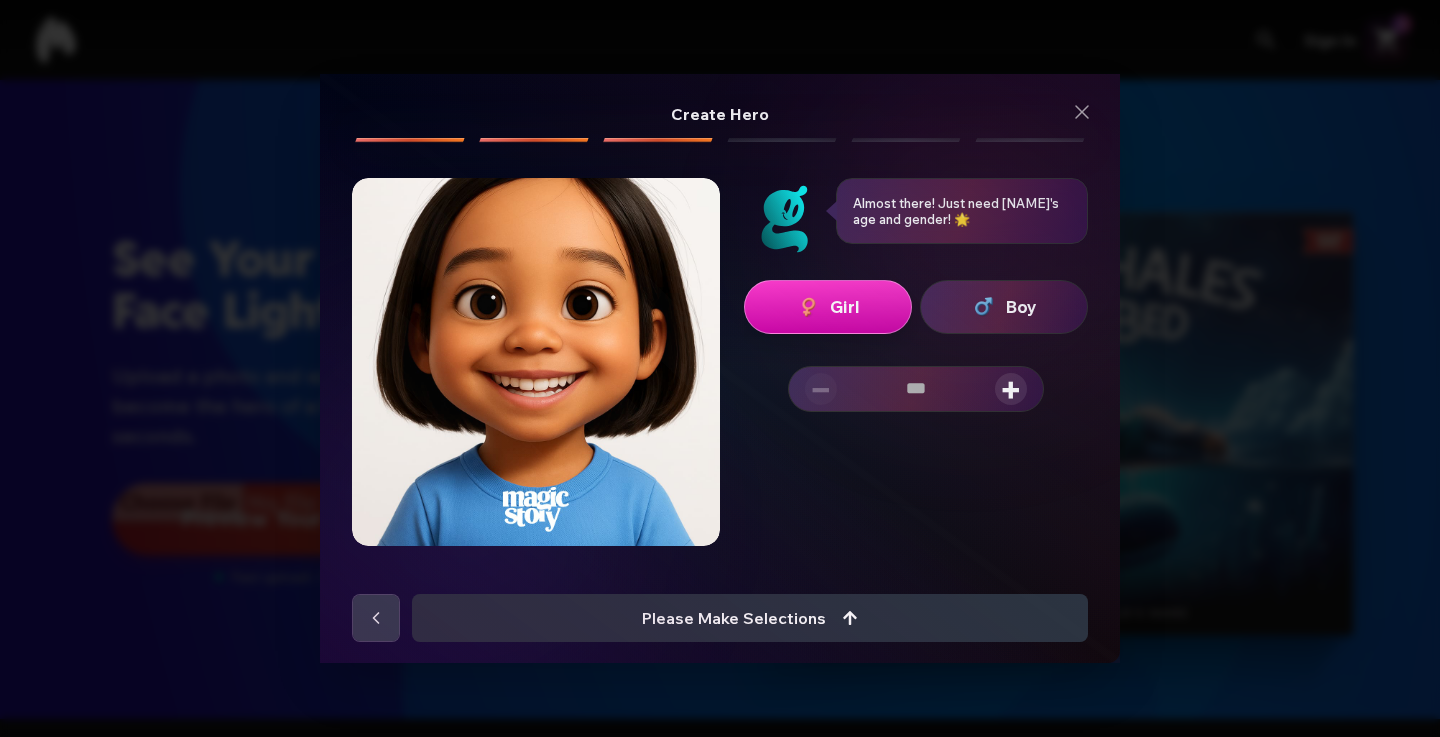 click on "+" at bounding box center [1011, 389] 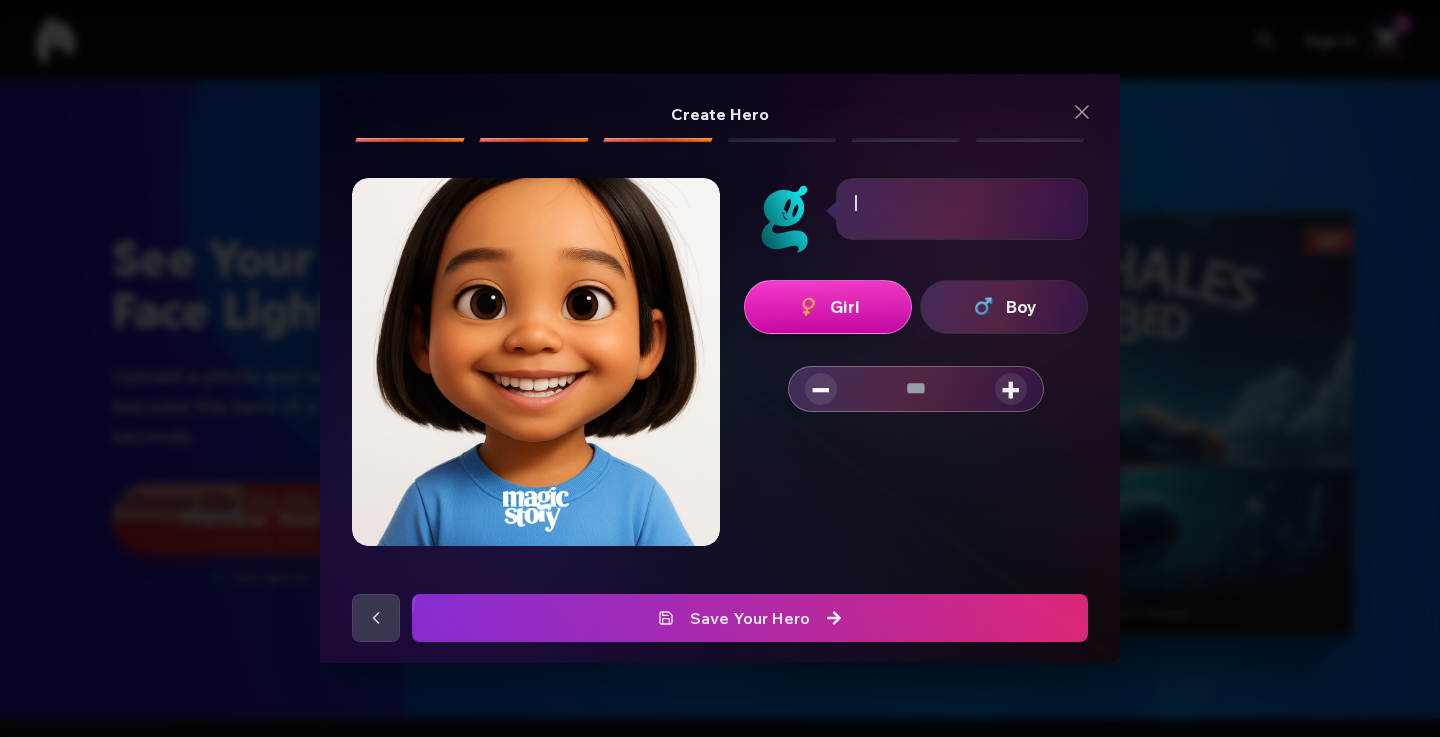 click on "+" at bounding box center (1011, 389) 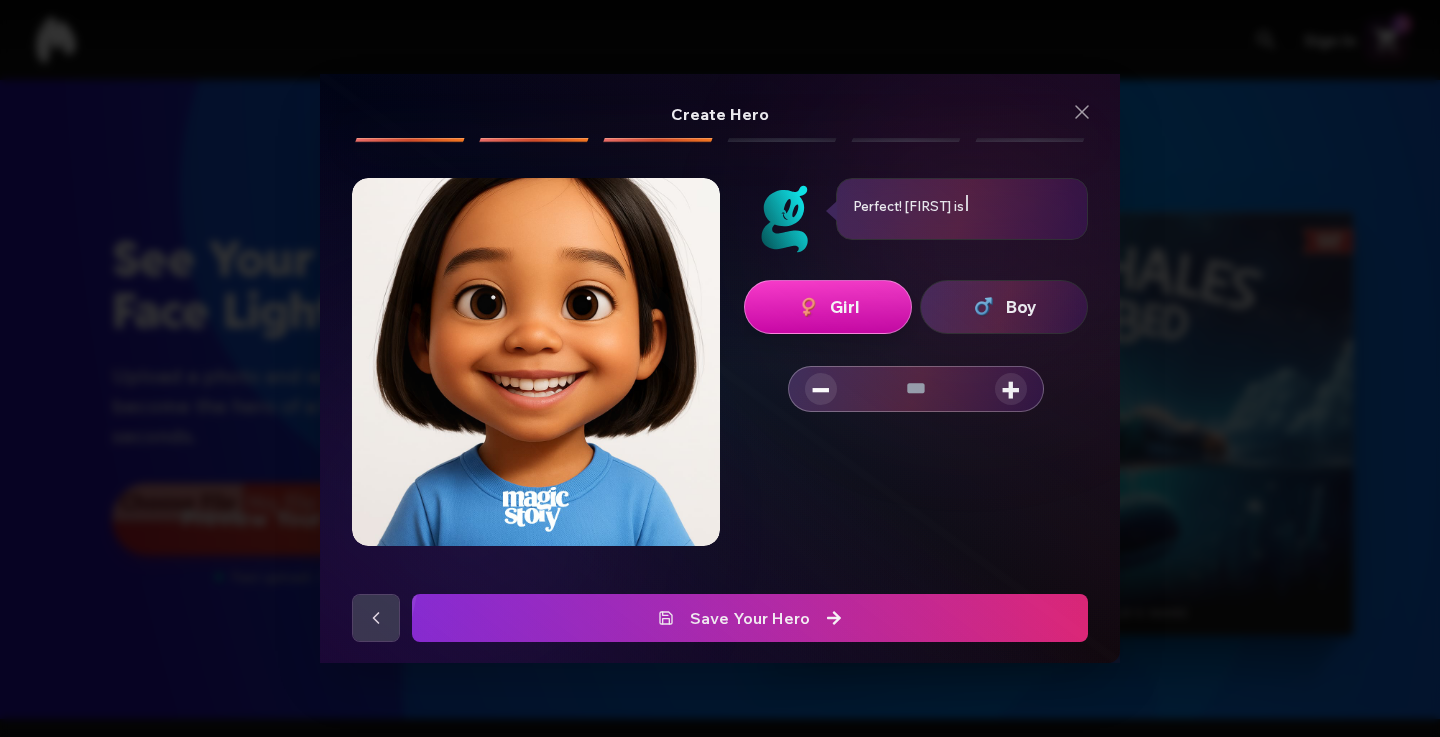 drag, startPoint x: 867, startPoint y: 621, endPoint x: 889, endPoint y: 616, distance: 22.561028 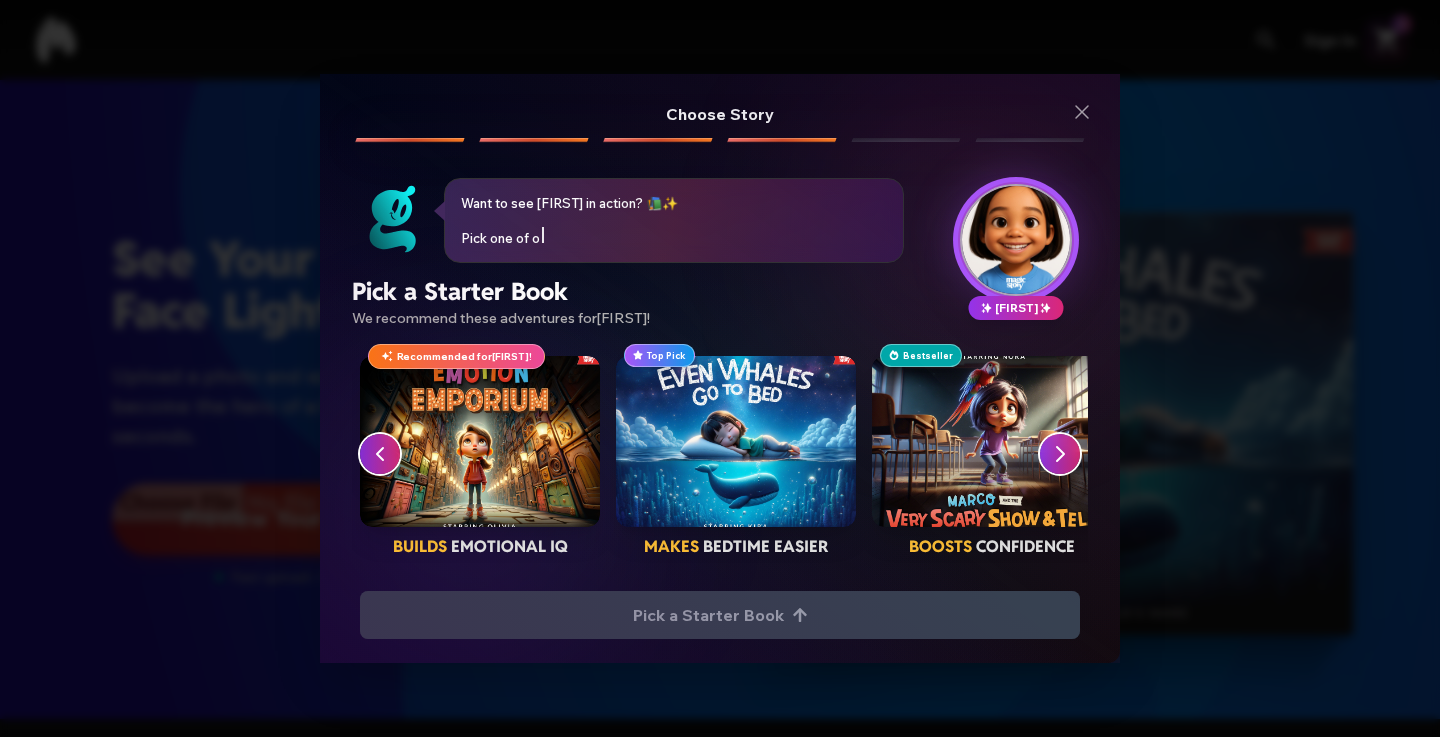 click 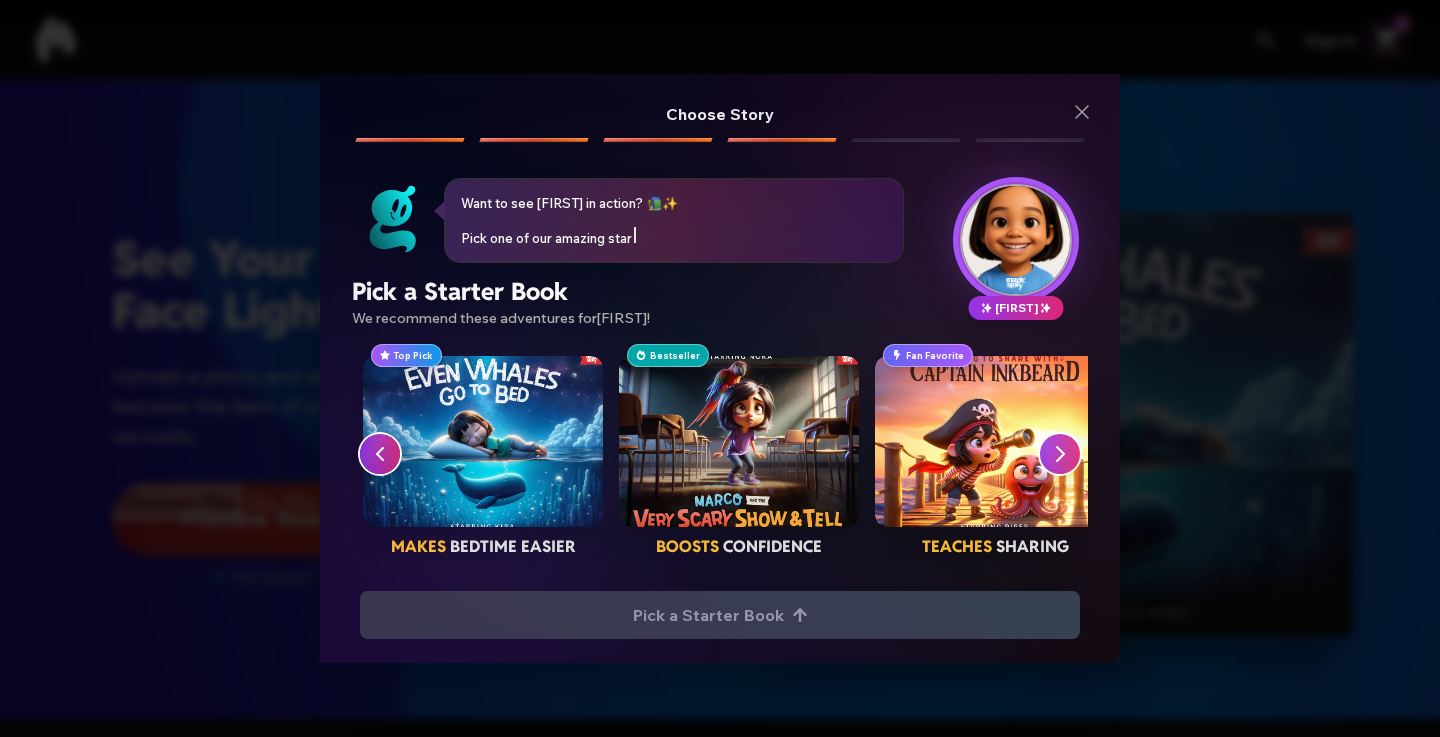scroll, scrollTop: 0, scrollLeft: 256, axis: horizontal 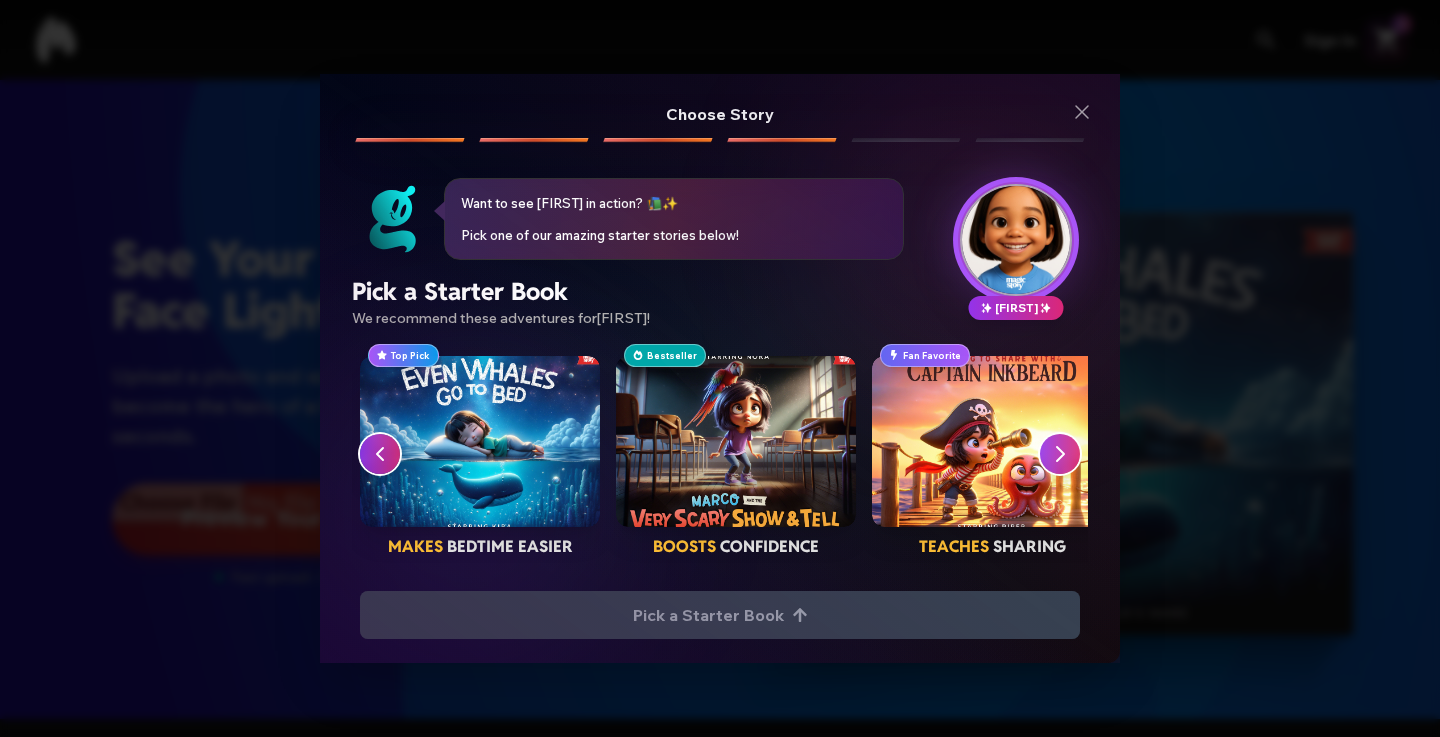 click 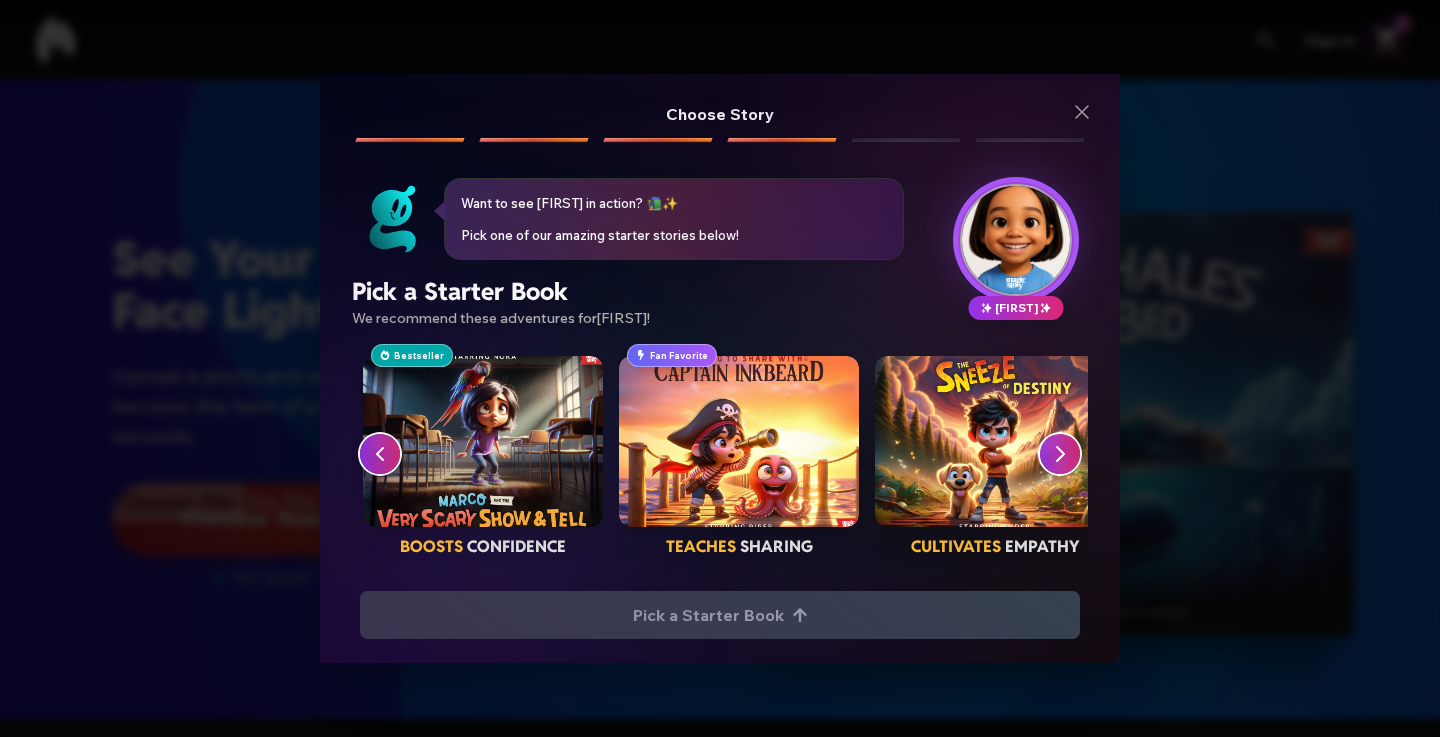 scroll, scrollTop: 0, scrollLeft: 512, axis: horizontal 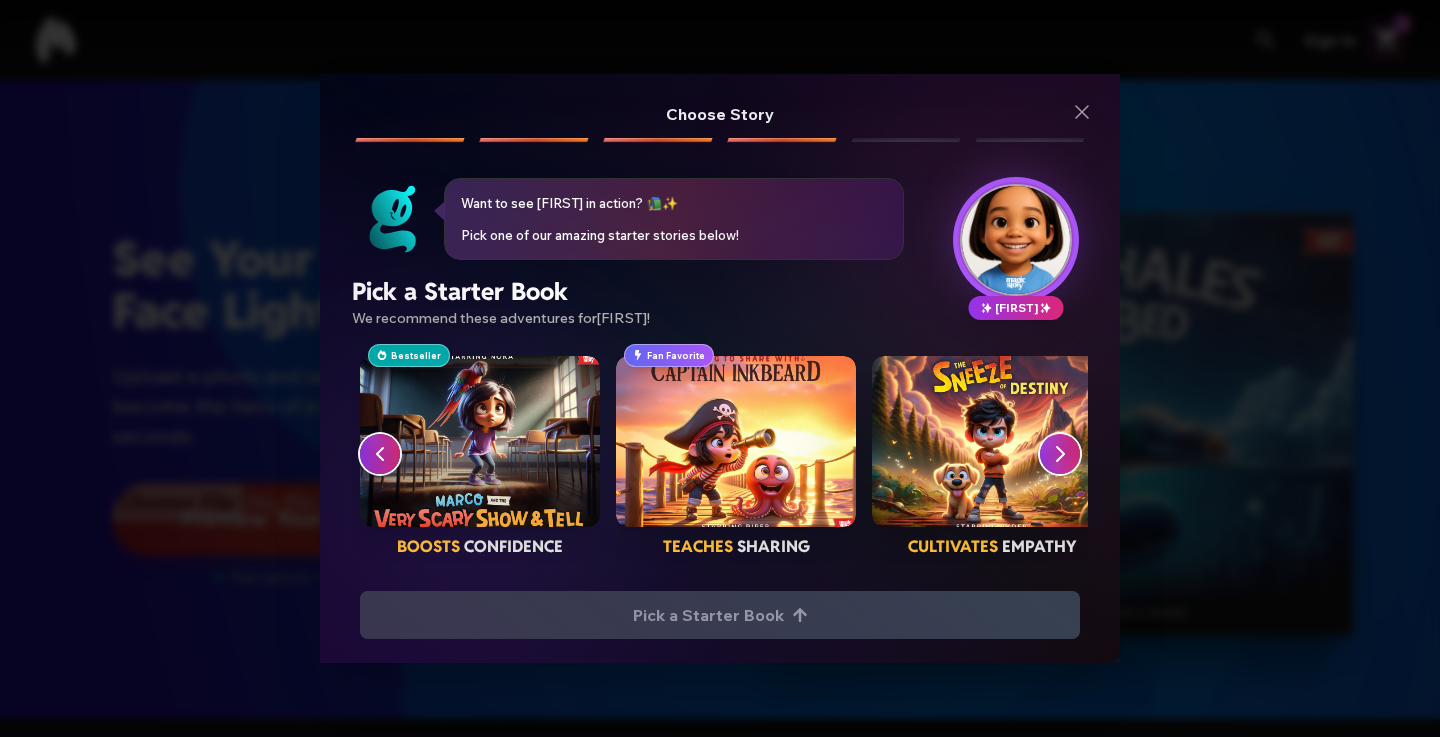 click at bounding box center (992, 442) 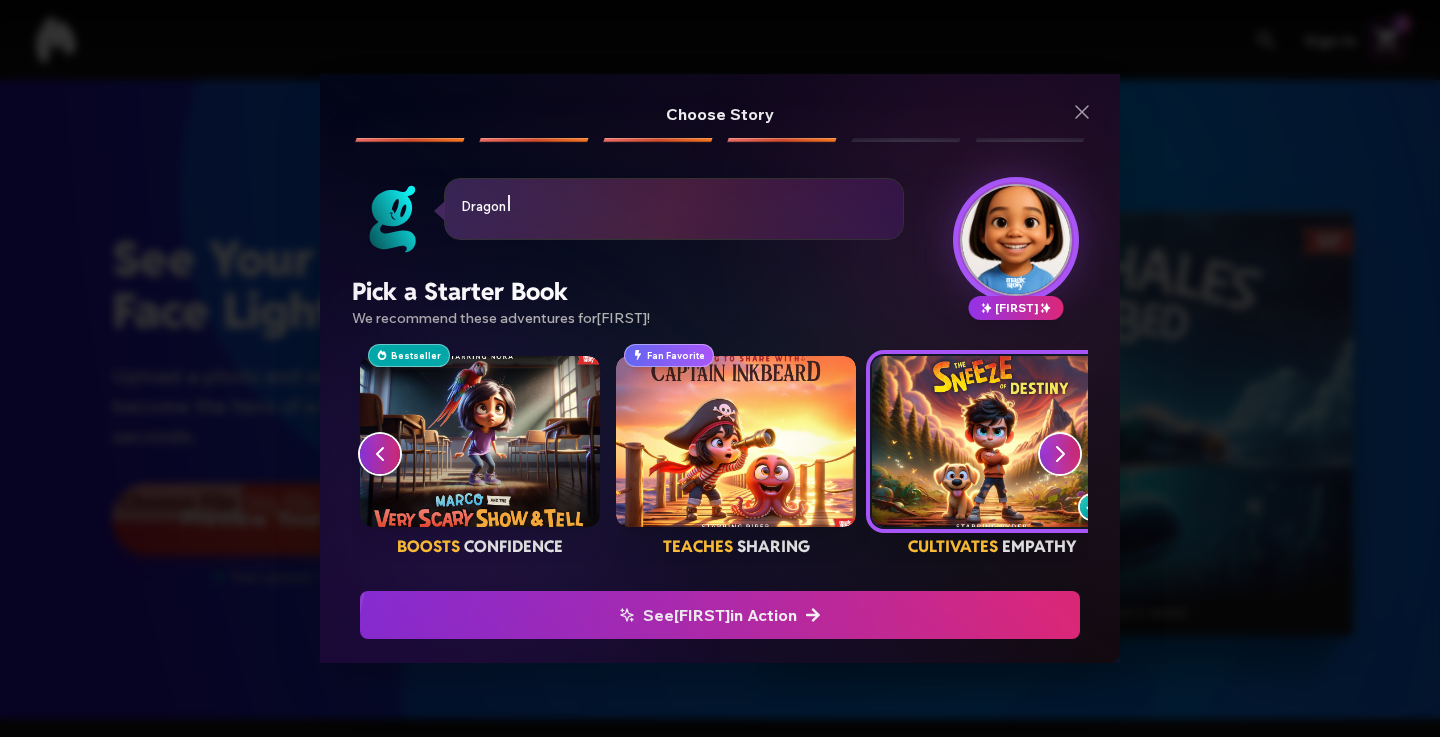 click on "See  [FIRST]  in Action" at bounding box center (720, 615) 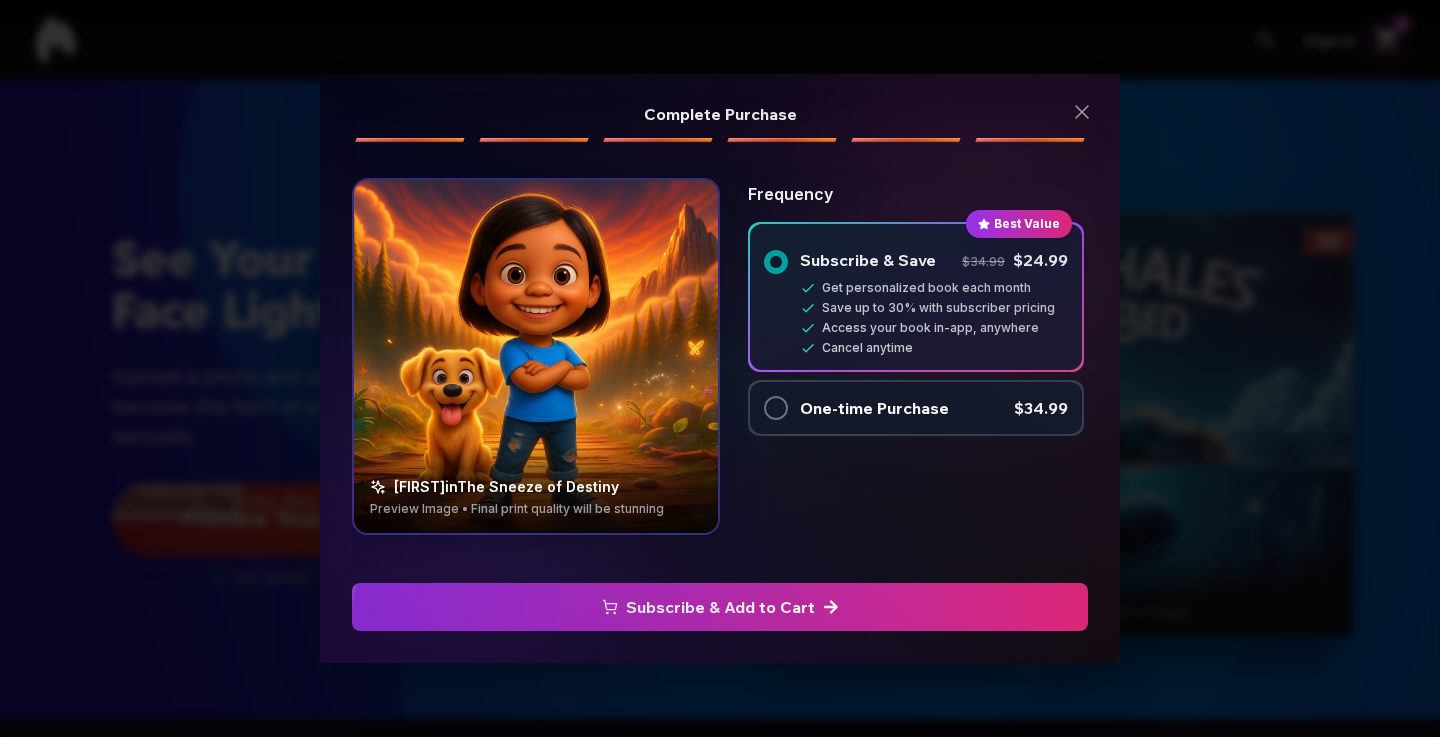 click on "Subscribe & Add to Cart" at bounding box center [720, 607] 